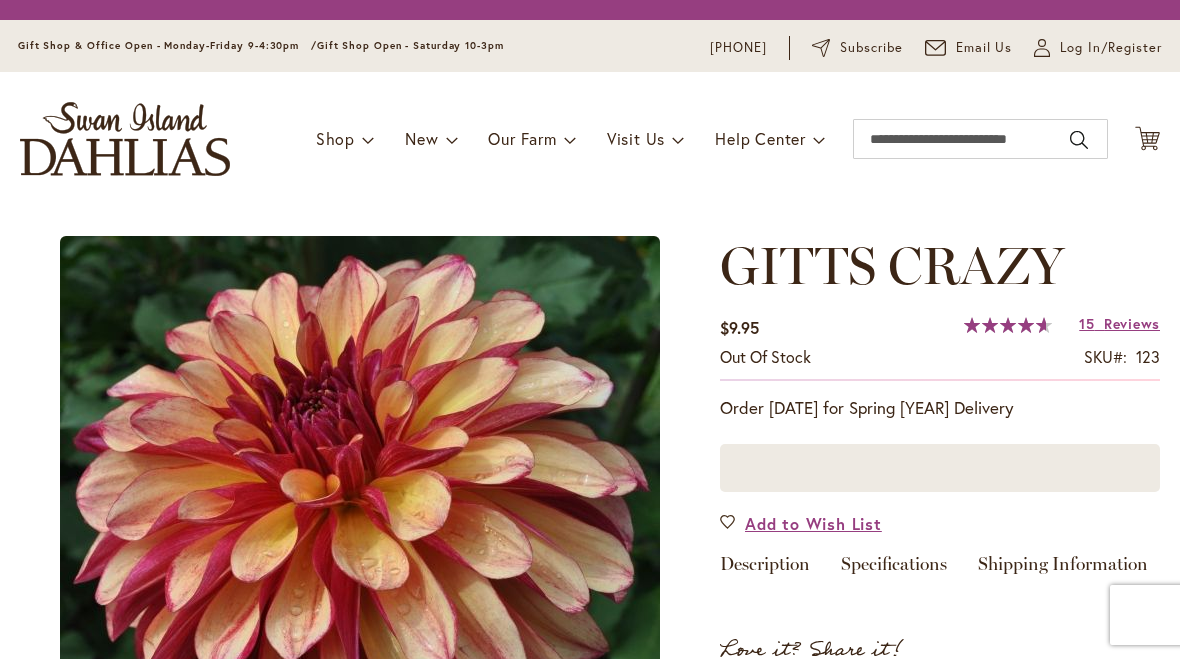 scroll, scrollTop: 0, scrollLeft: 0, axis: both 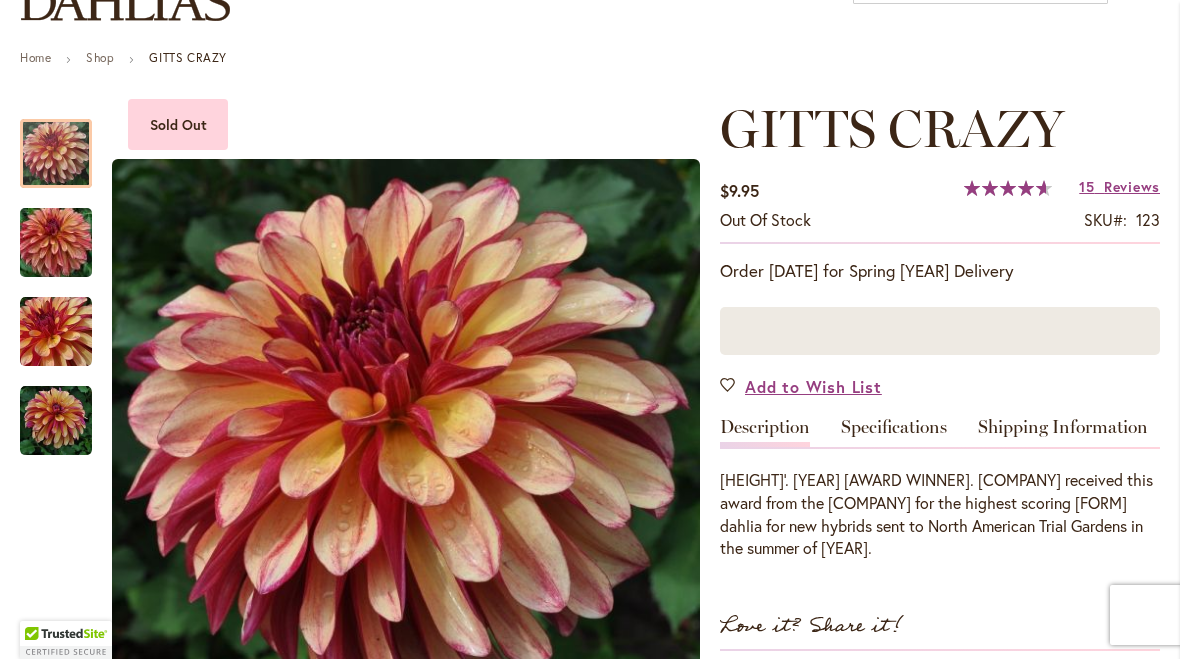 click at bounding box center (56, 243) 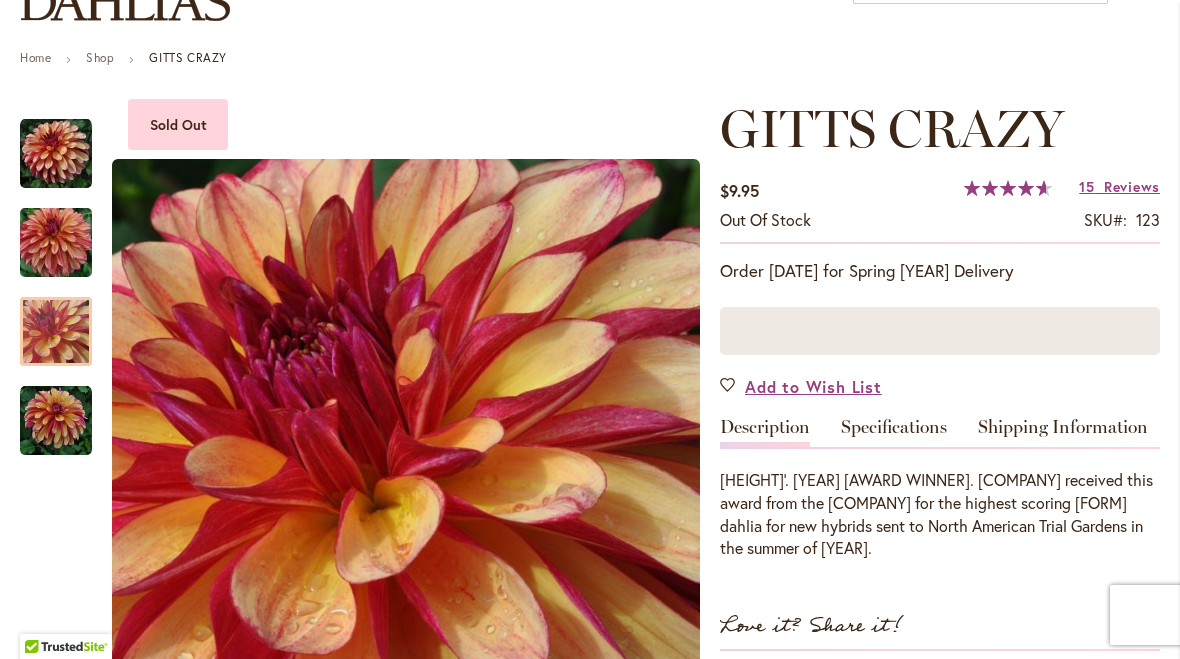 click at bounding box center (56, 332) 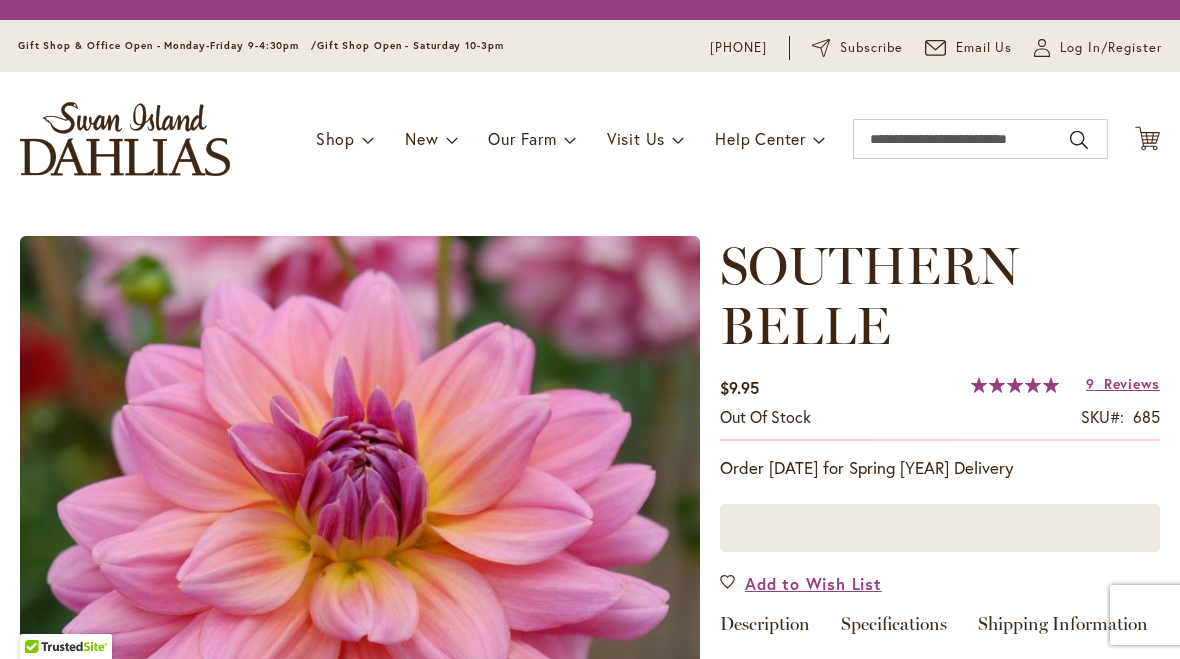 scroll, scrollTop: 0, scrollLeft: 0, axis: both 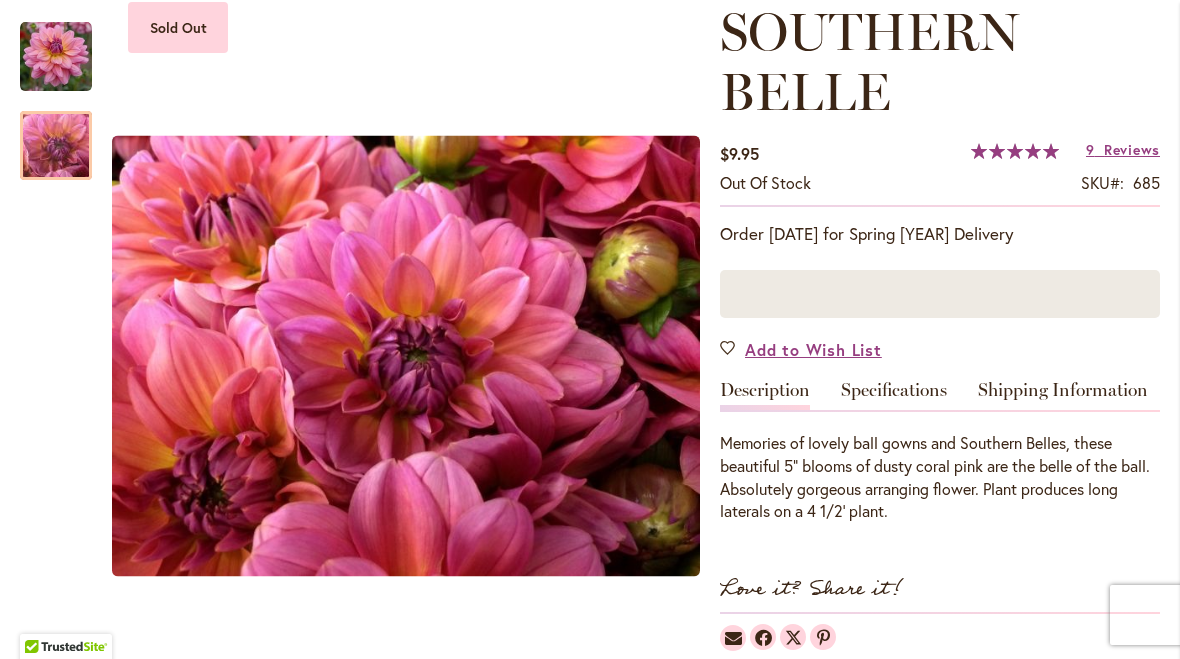 click at bounding box center [56, 146] 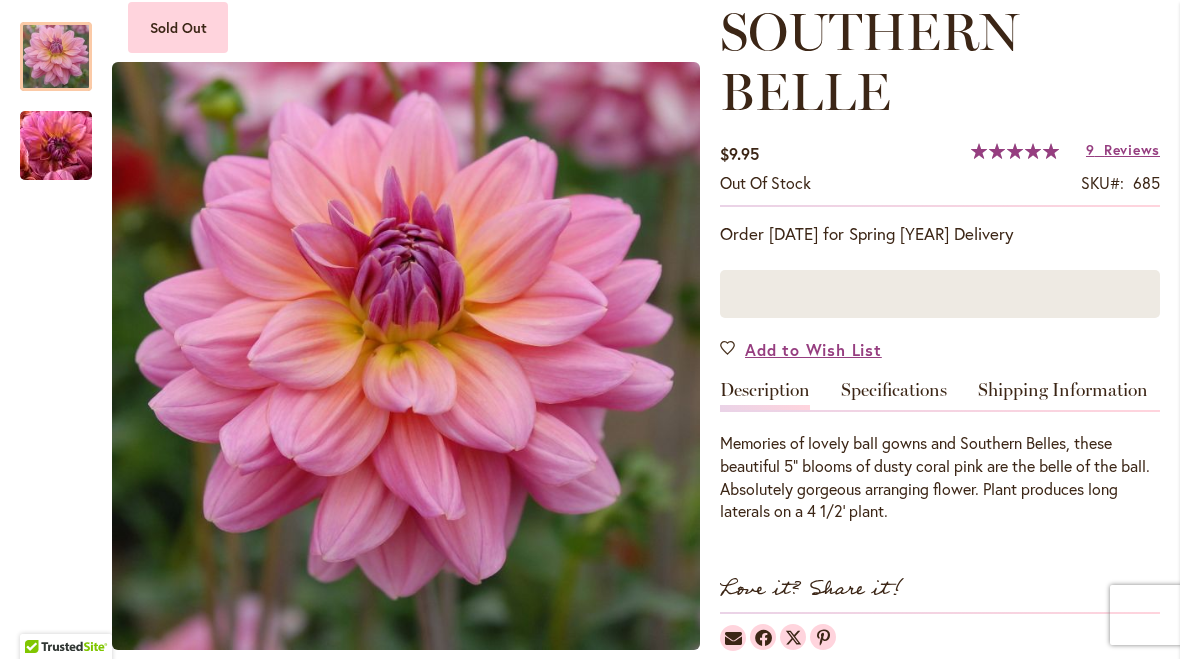 scroll, scrollTop: 284, scrollLeft: 0, axis: vertical 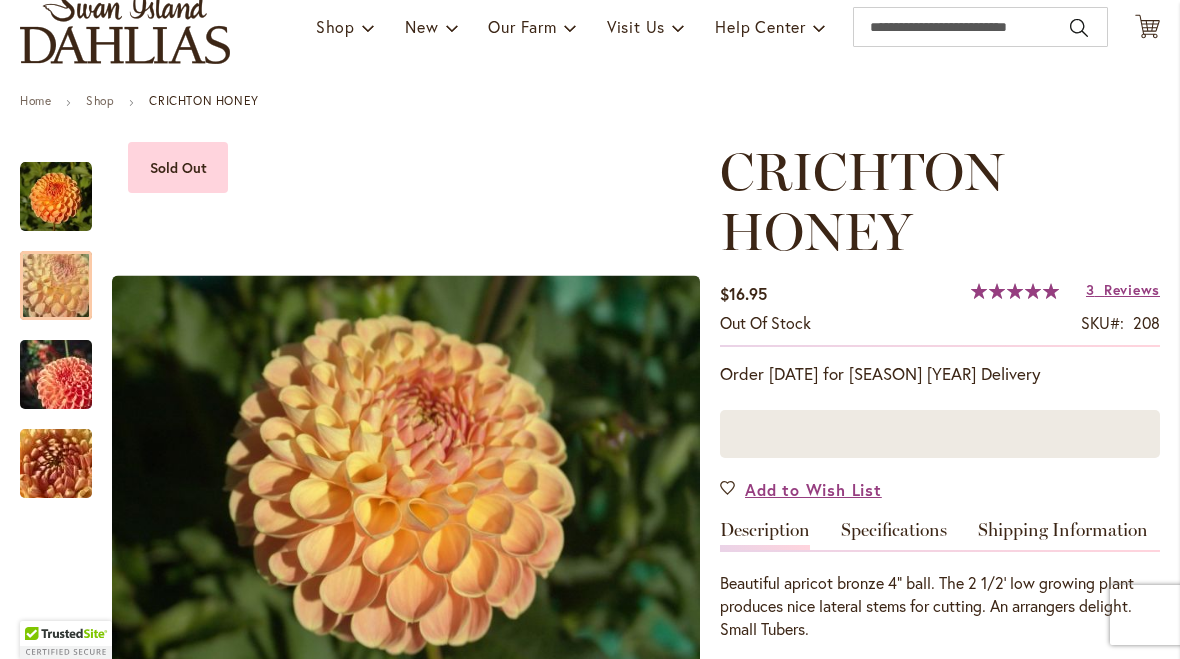 click at bounding box center (56, 285) 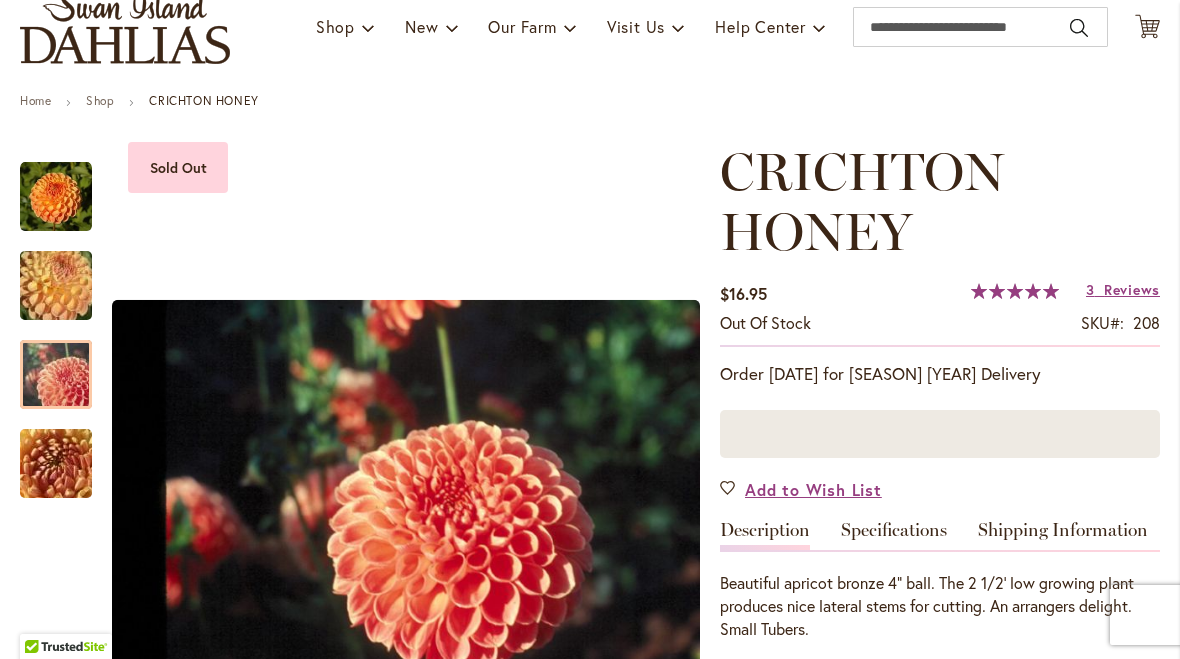 click at bounding box center [56, 375] 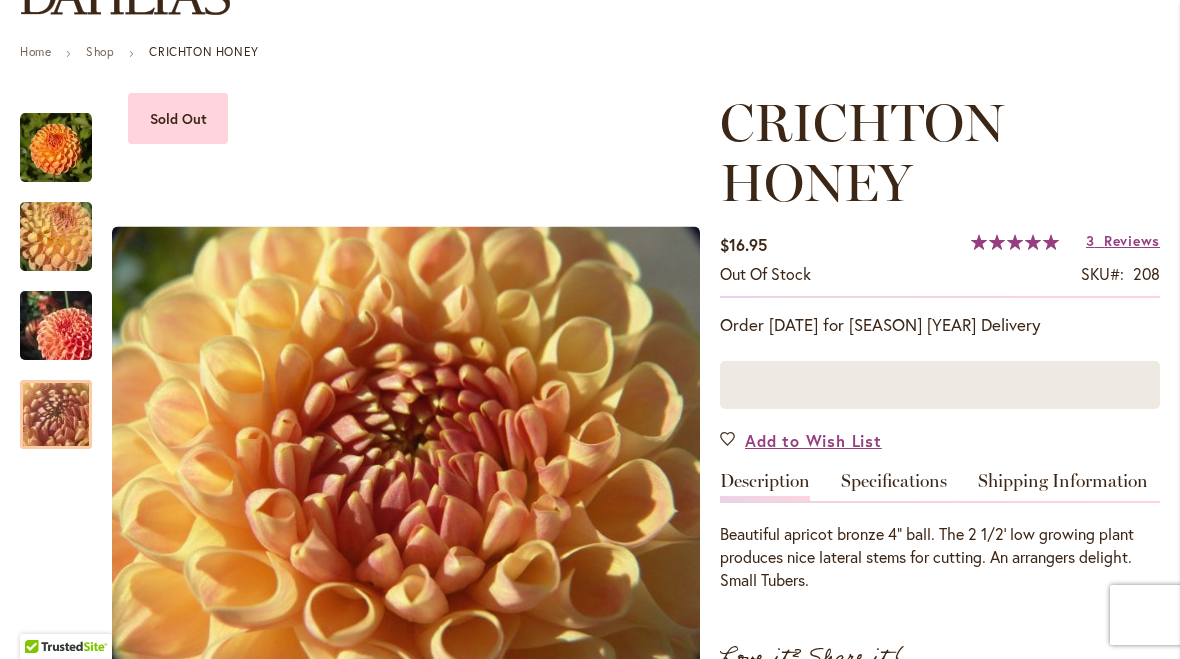 scroll, scrollTop: 169, scrollLeft: 0, axis: vertical 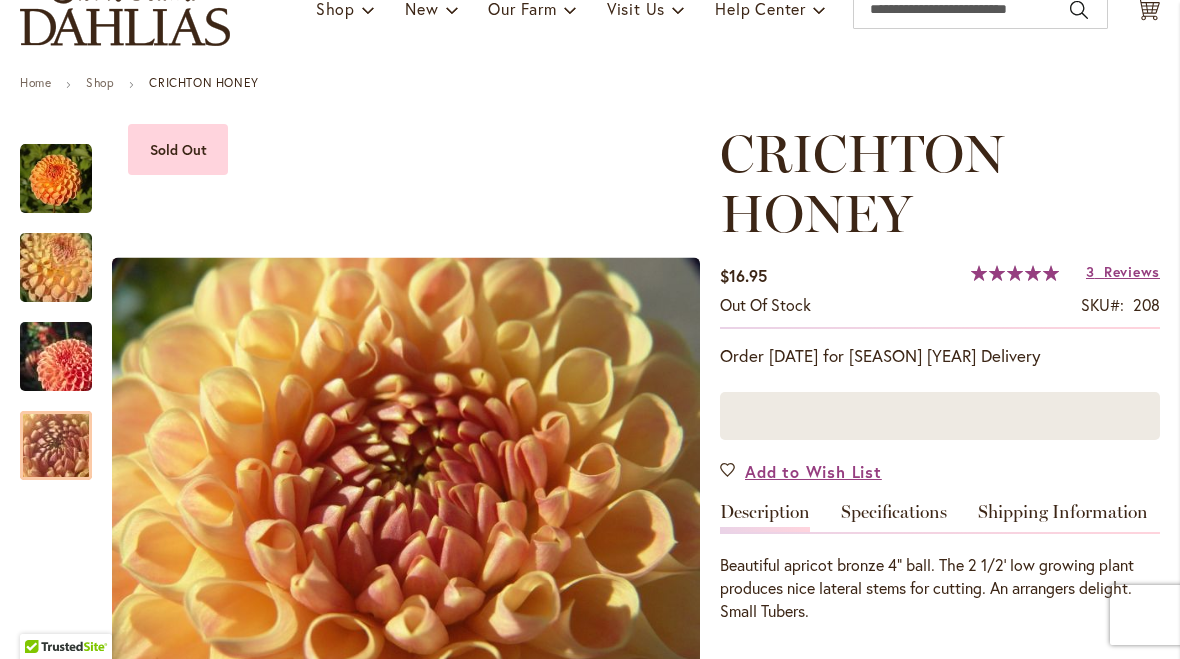 click at bounding box center [56, 357] 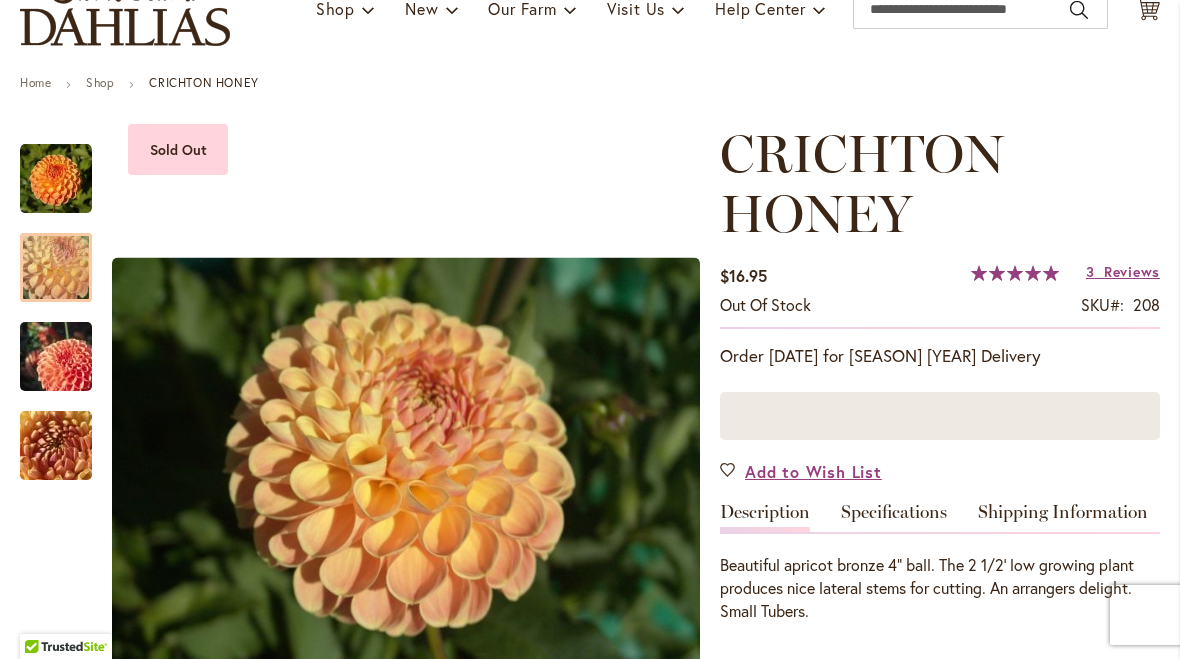 click at bounding box center [56, 268] 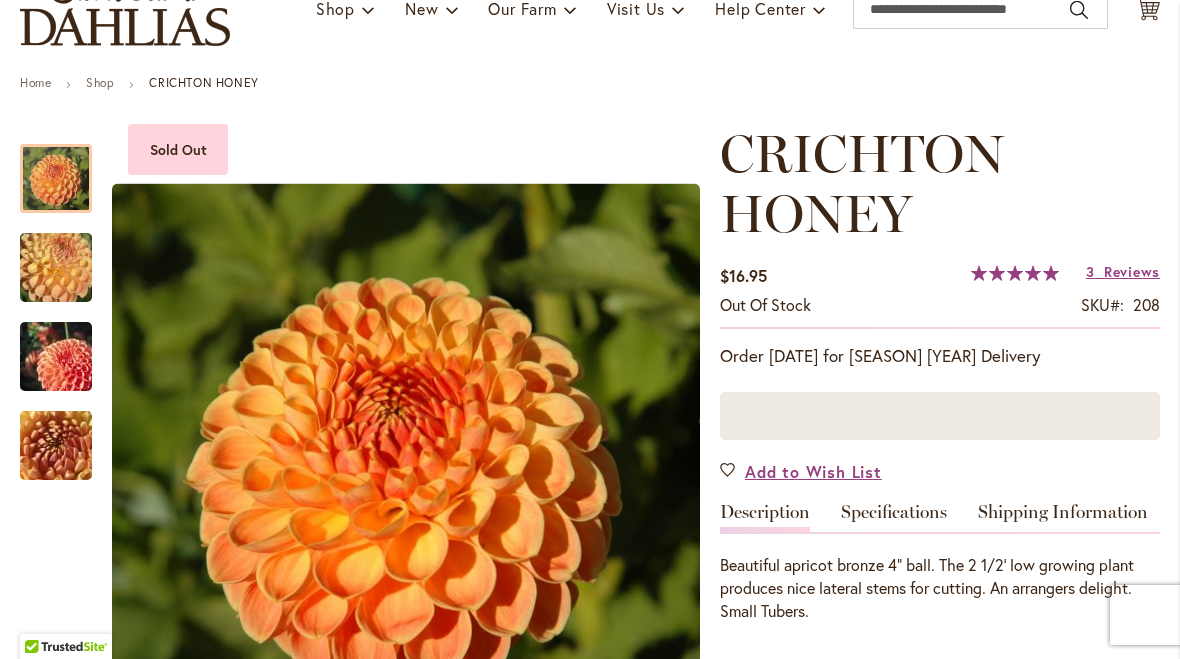 click at bounding box center (56, 179) 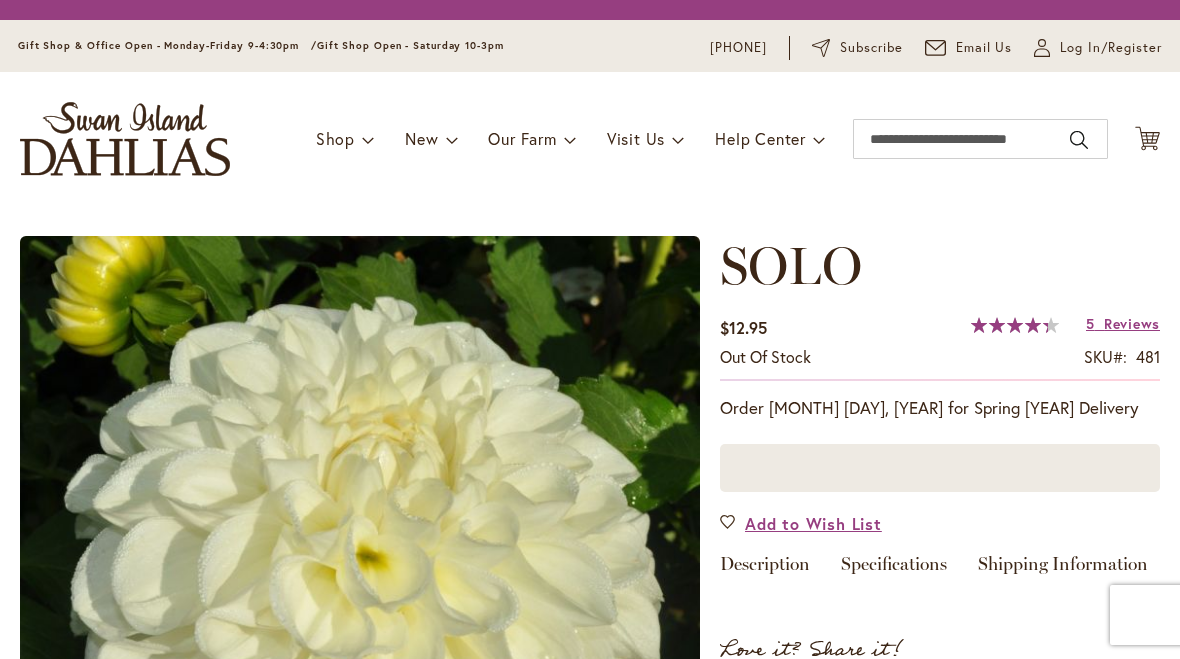 scroll, scrollTop: 0, scrollLeft: 0, axis: both 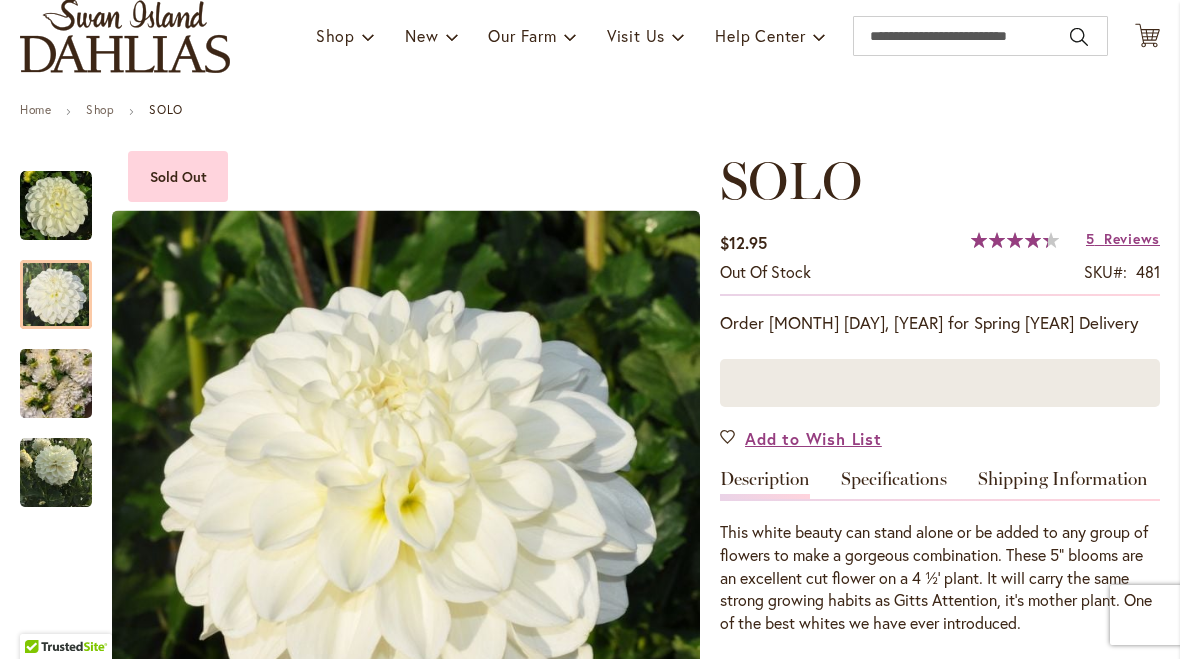 click at bounding box center [56, 294] 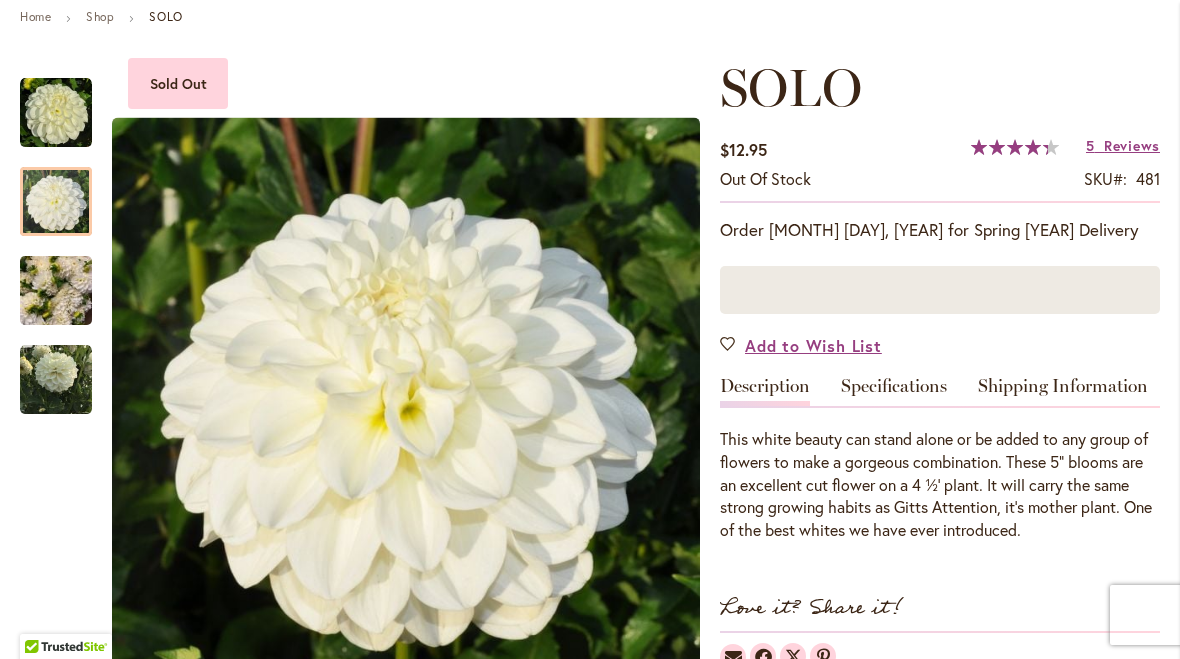 scroll, scrollTop: 236, scrollLeft: 0, axis: vertical 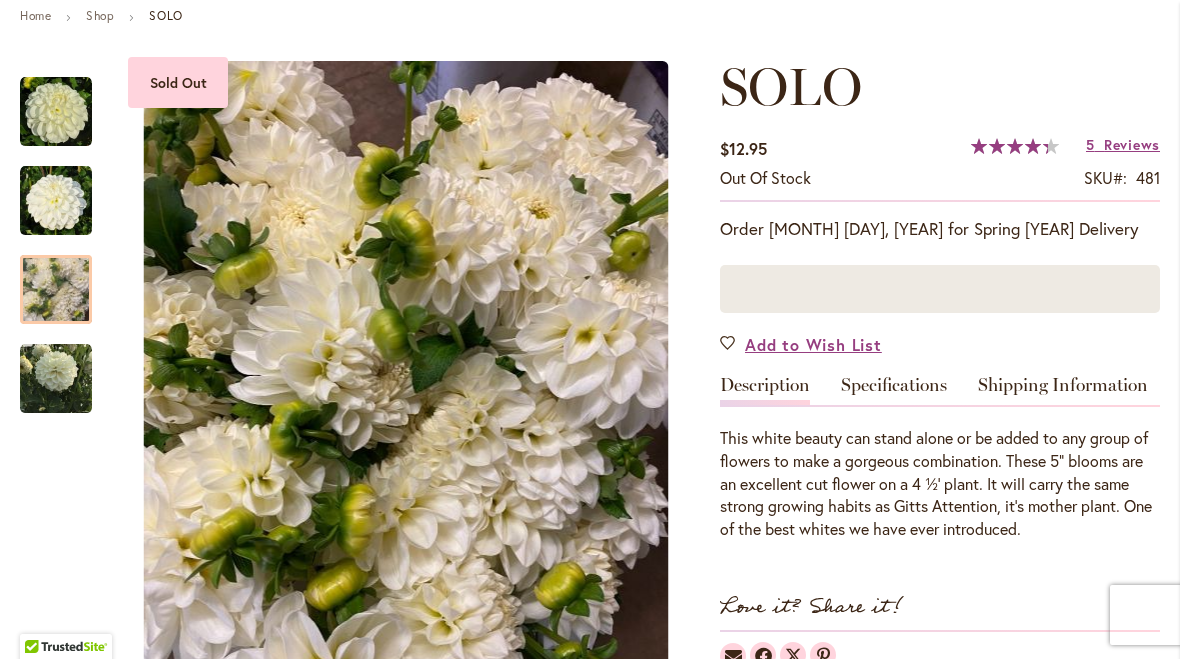 click at bounding box center (56, 290) 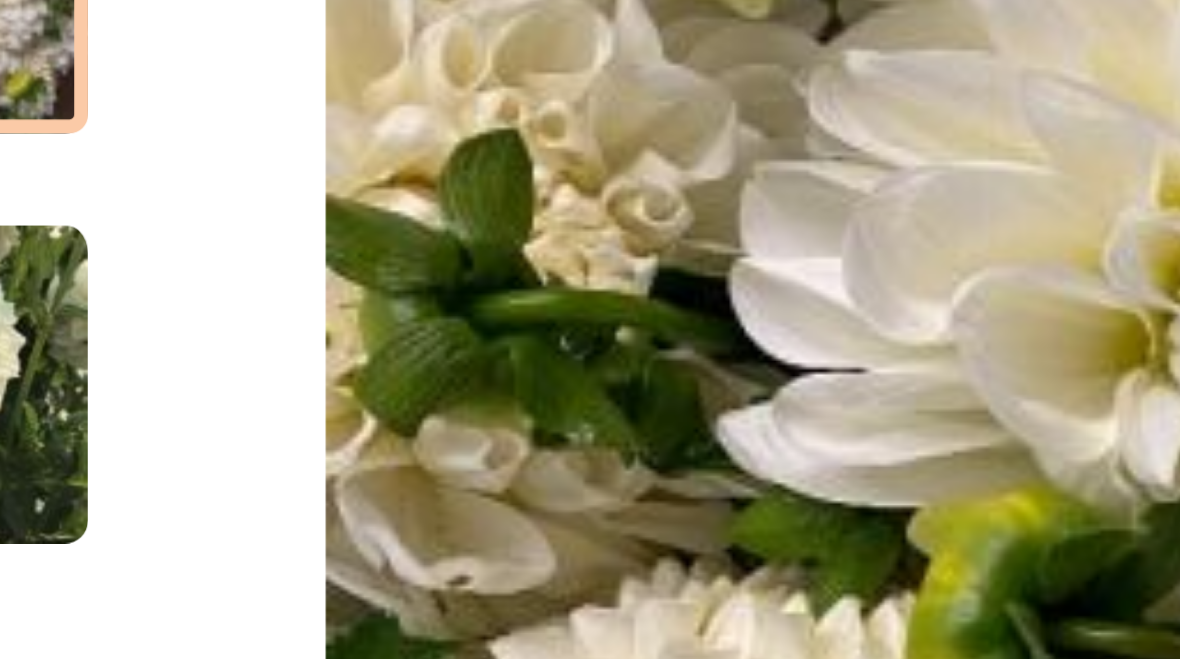 scroll, scrollTop: 206, scrollLeft: 0, axis: vertical 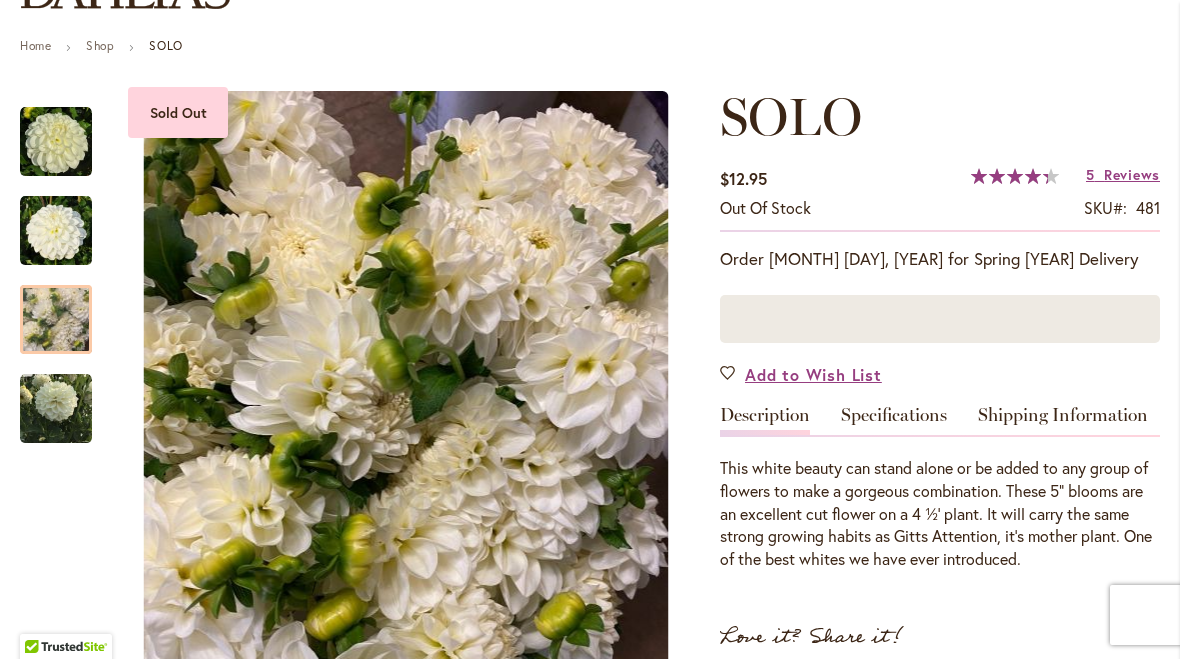 click at bounding box center (56, 319) 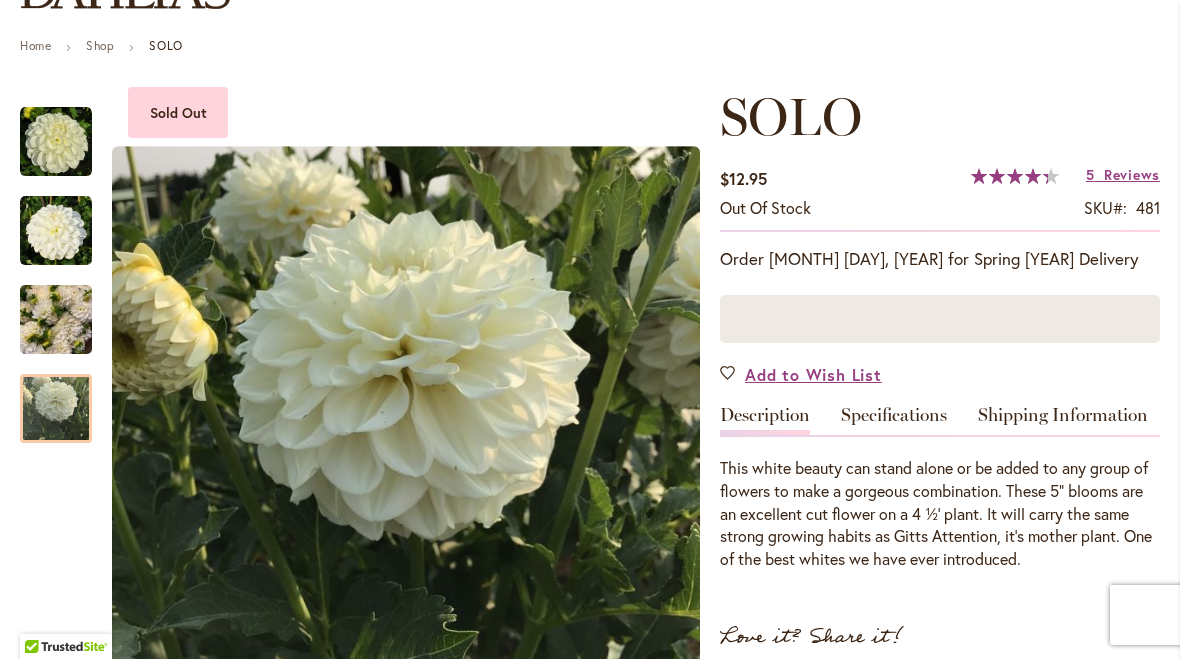 click at bounding box center (56, 409) 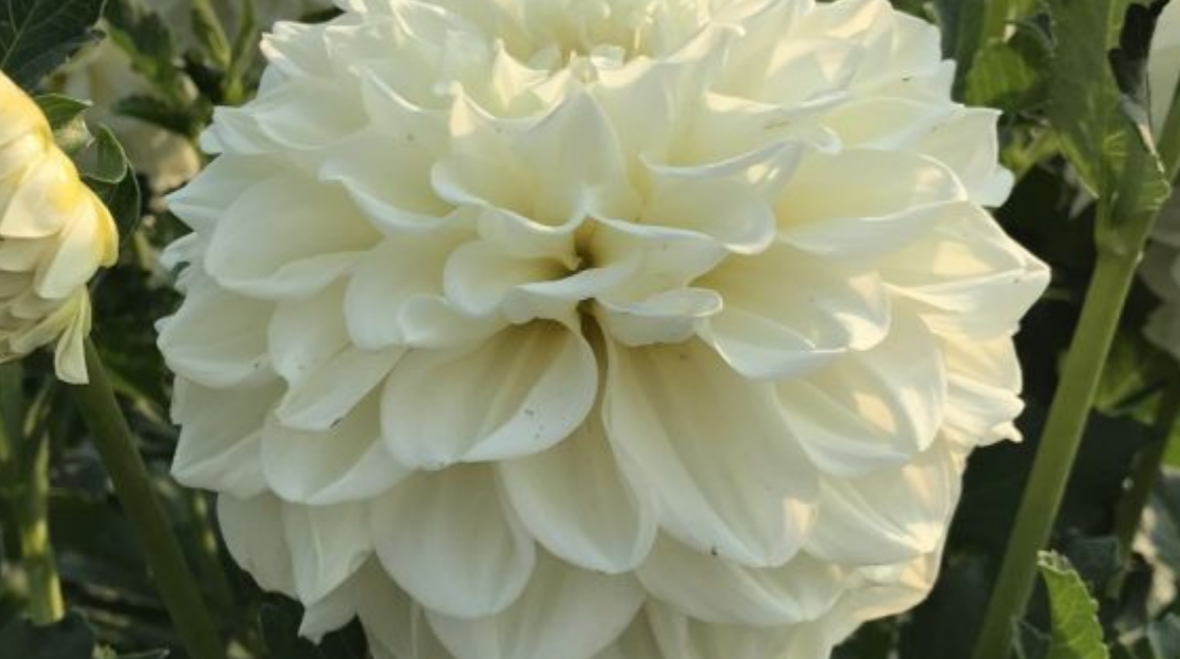 scroll, scrollTop: 174, scrollLeft: 0, axis: vertical 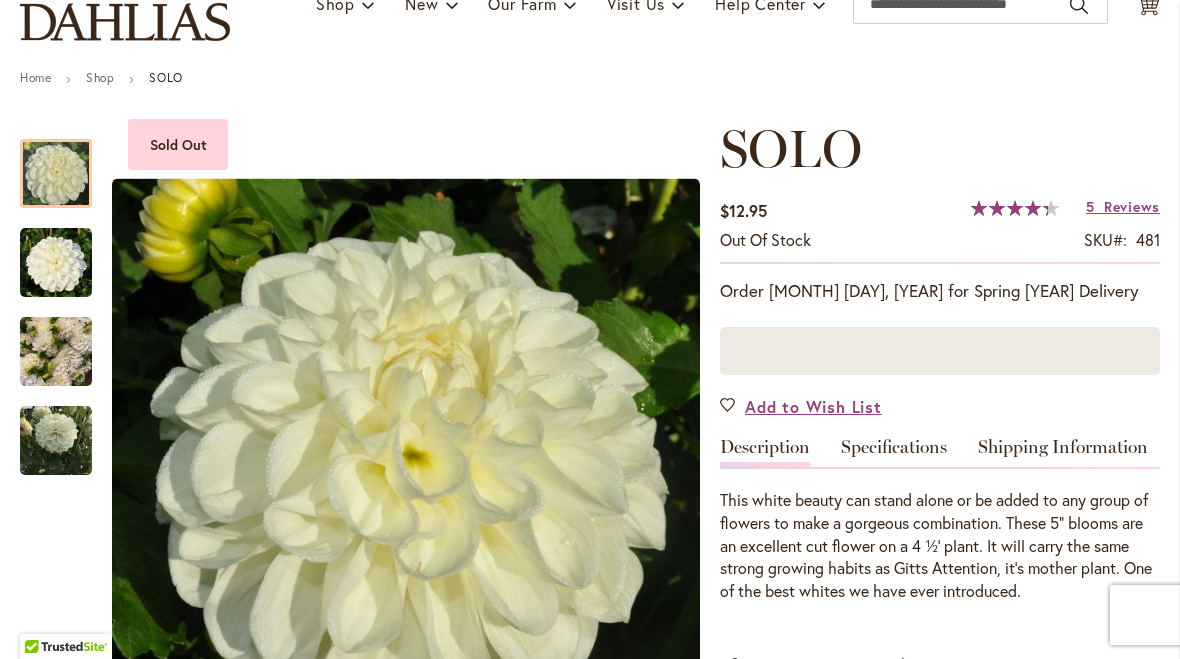 click at bounding box center (56, 174) 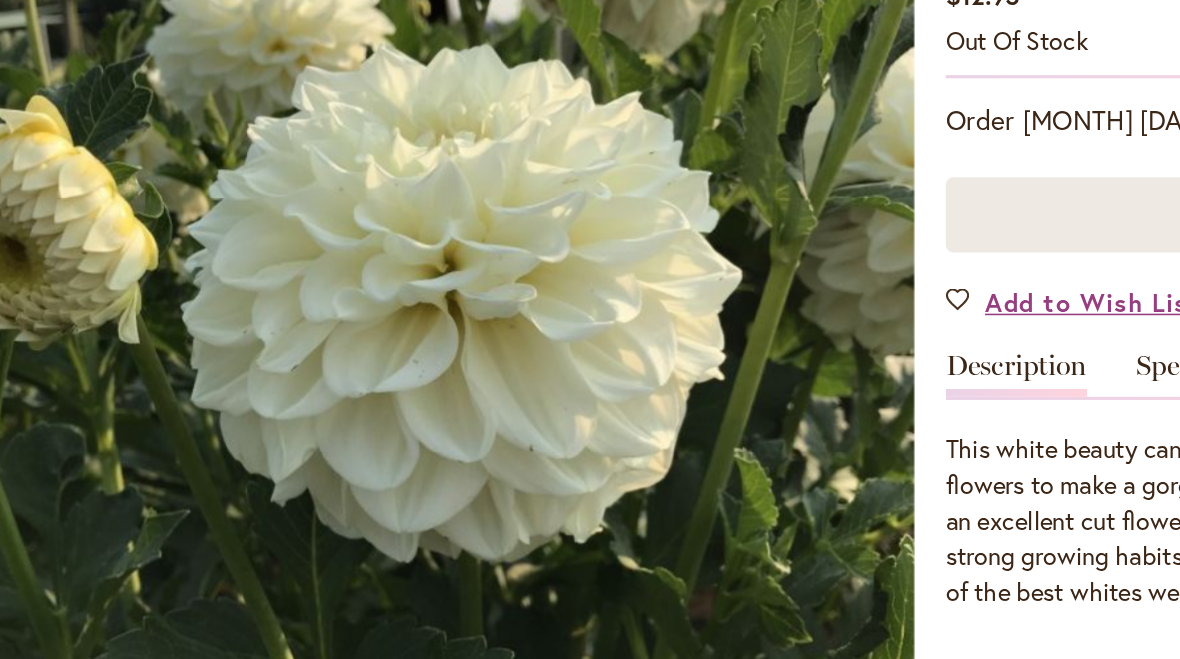 scroll, scrollTop: 228, scrollLeft: 0, axis: vertical 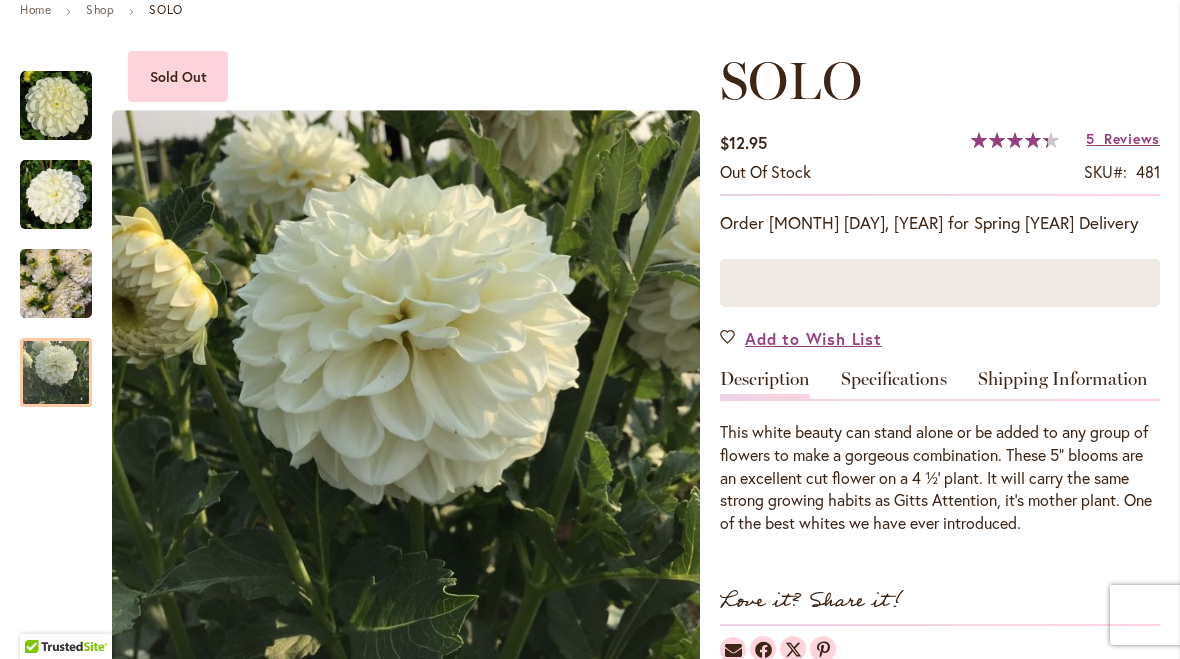 click on "Specifications" at bounding box center (894, 384) 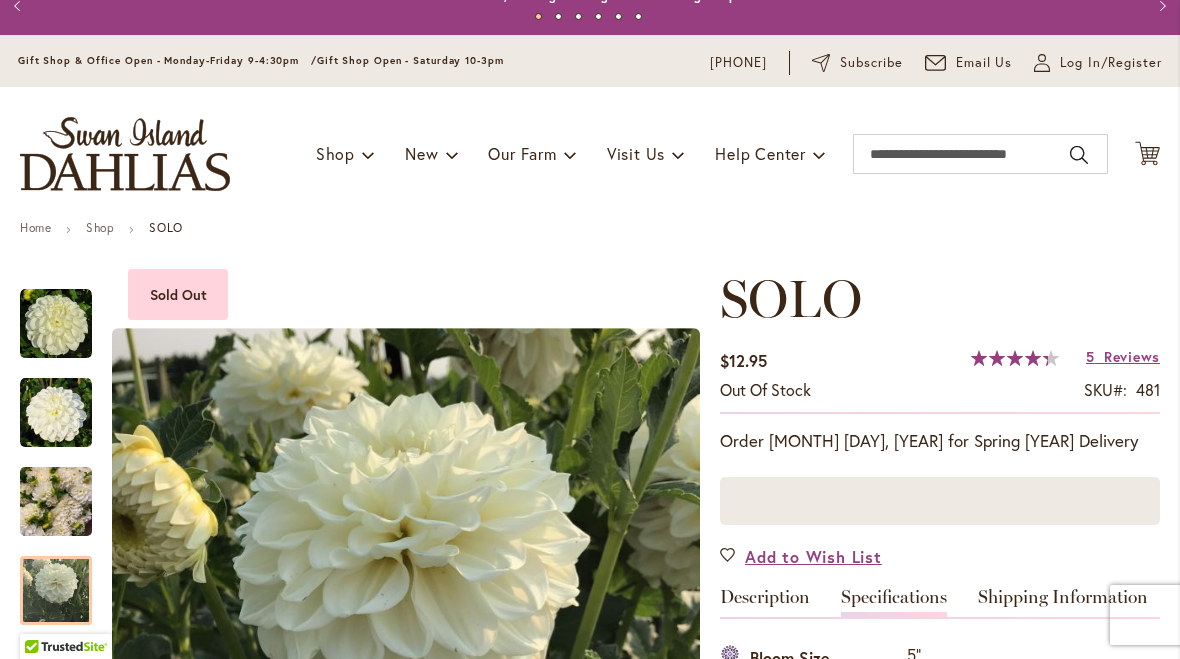 scroll, scrollTop: 2, scrollLeft: 0, axis: vertical 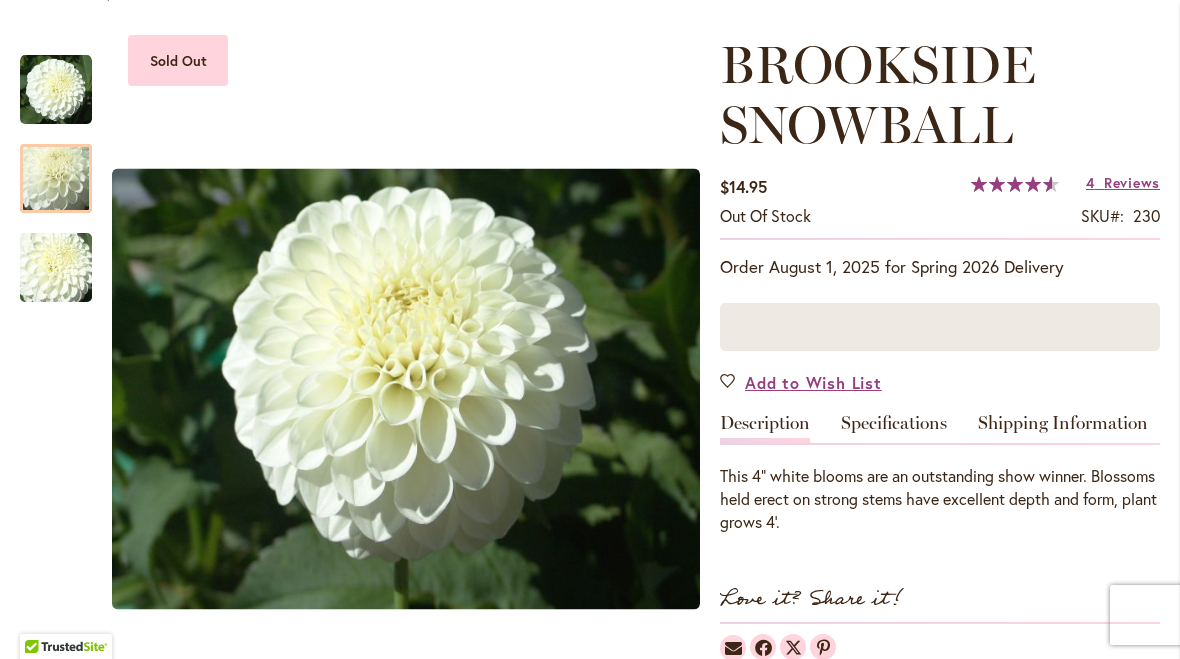 click at bounding box center [56, 179] 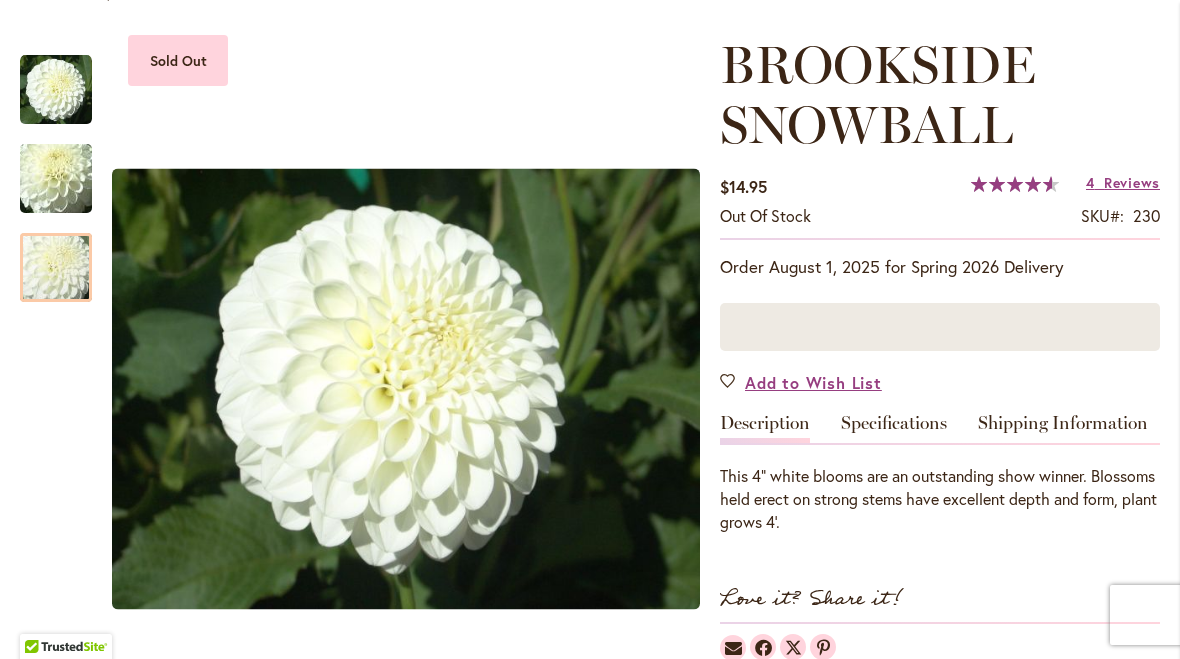 click at bounding box center [56, 268] 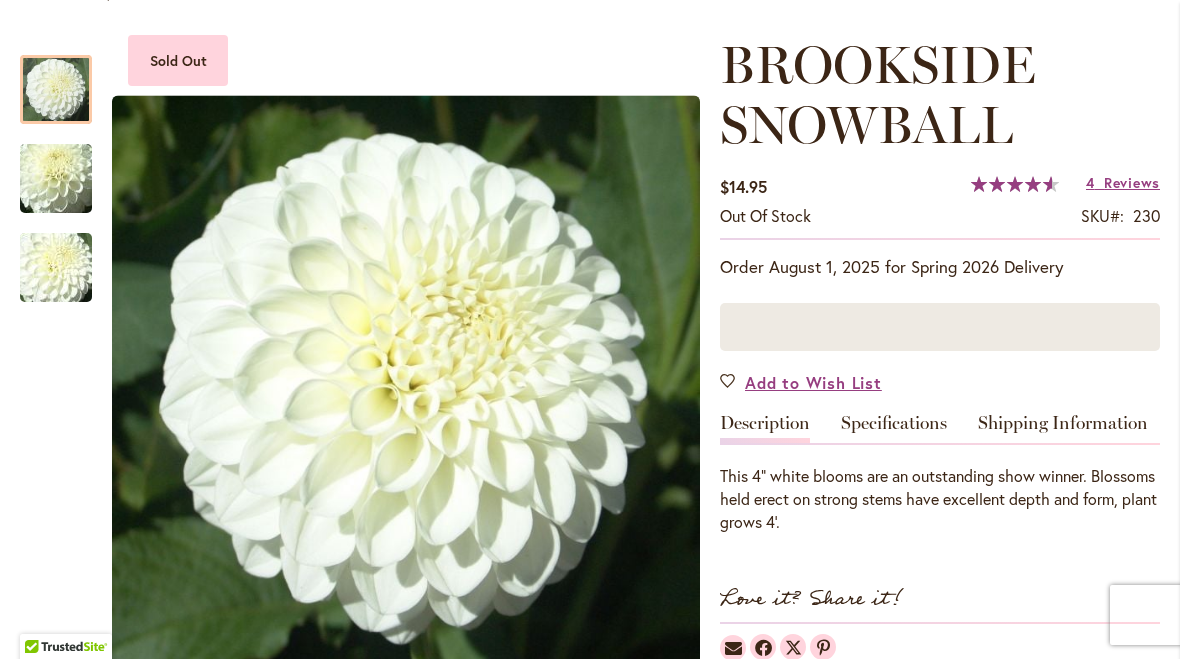 click at bounding box center [56, 90] 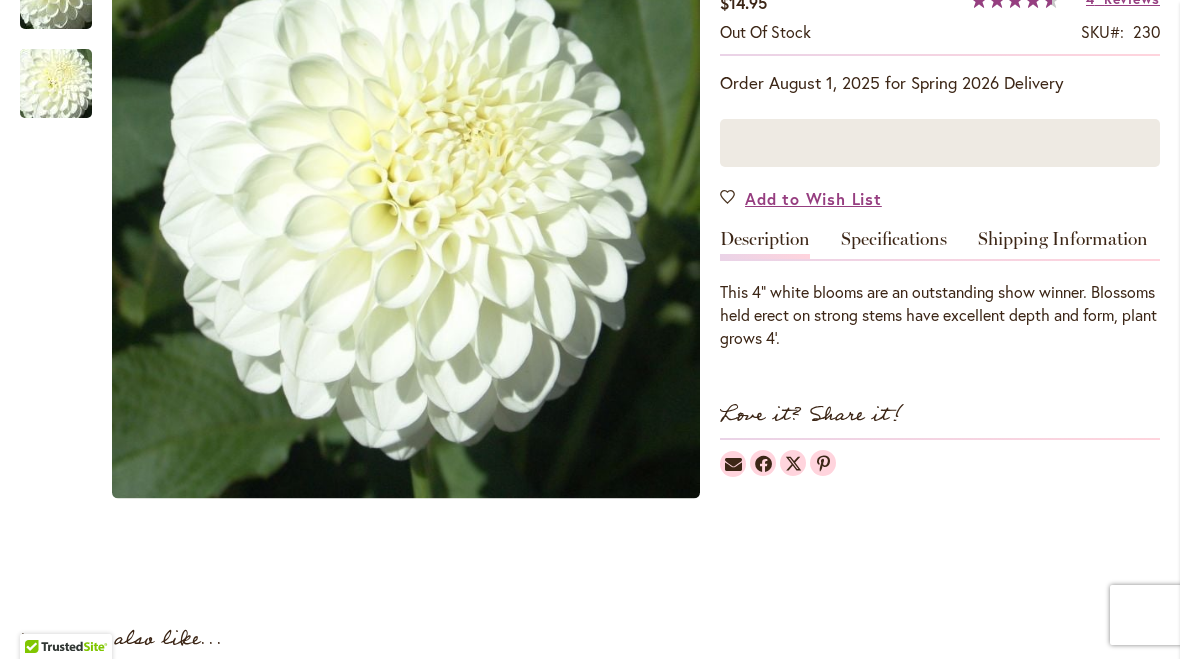 click on "Specifications" at bounding box center [894, 244] 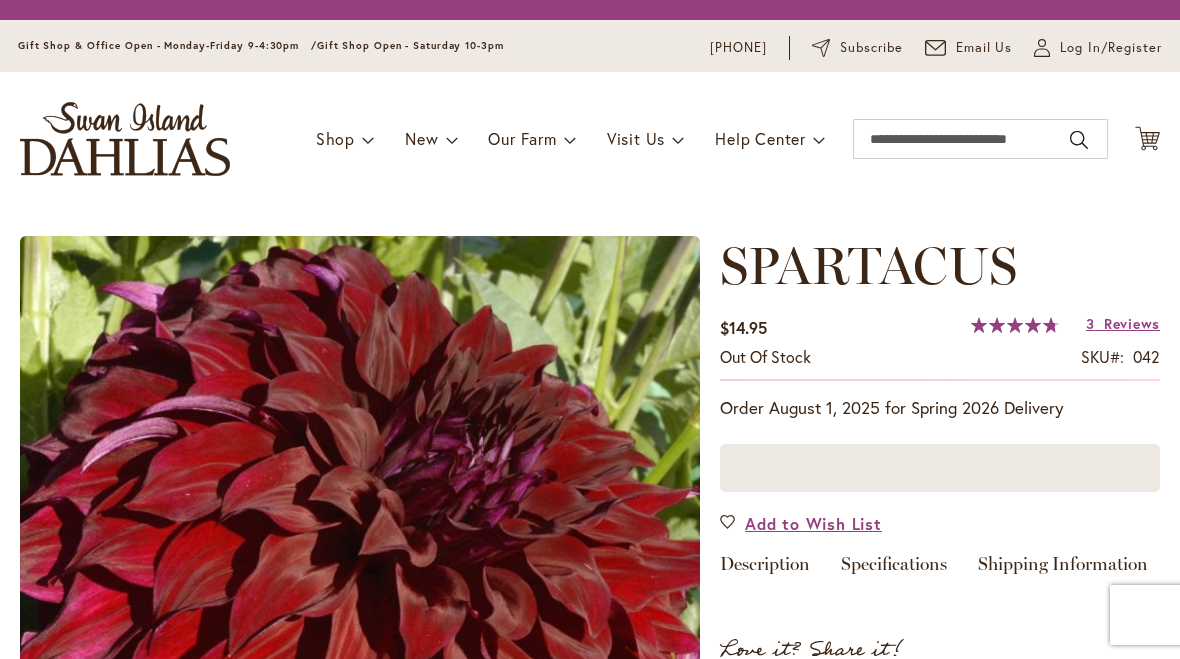 scroll, scrollTop: 0, scrollLeft: 0, axis: both 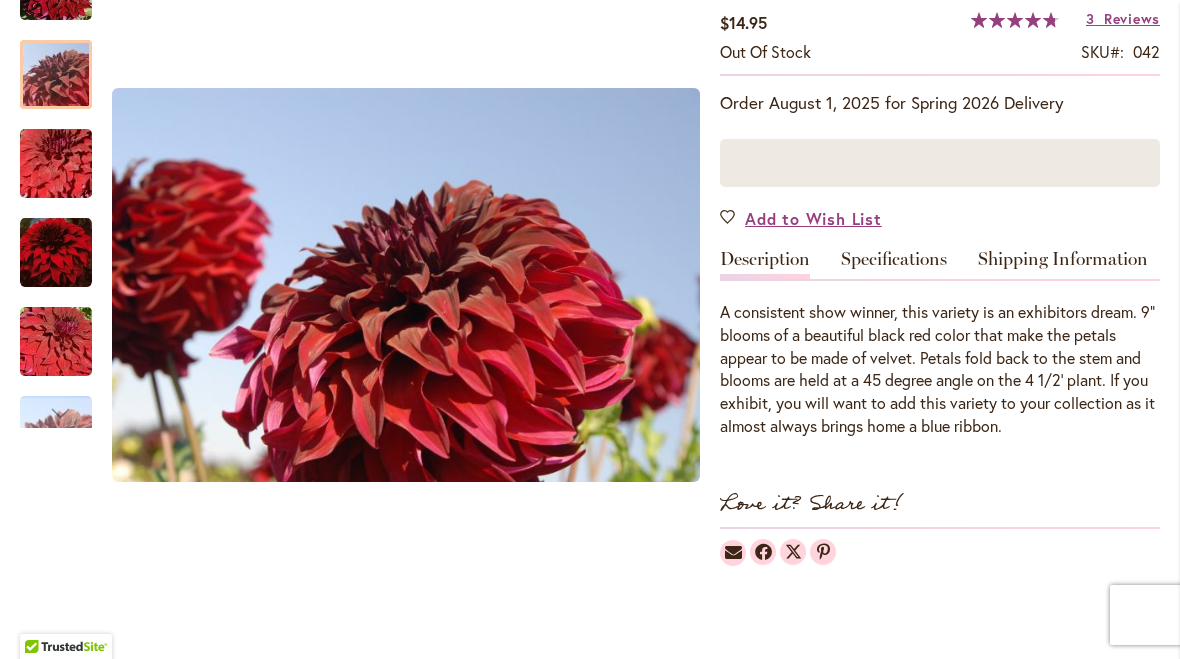 click at bounding box center [56, 75] 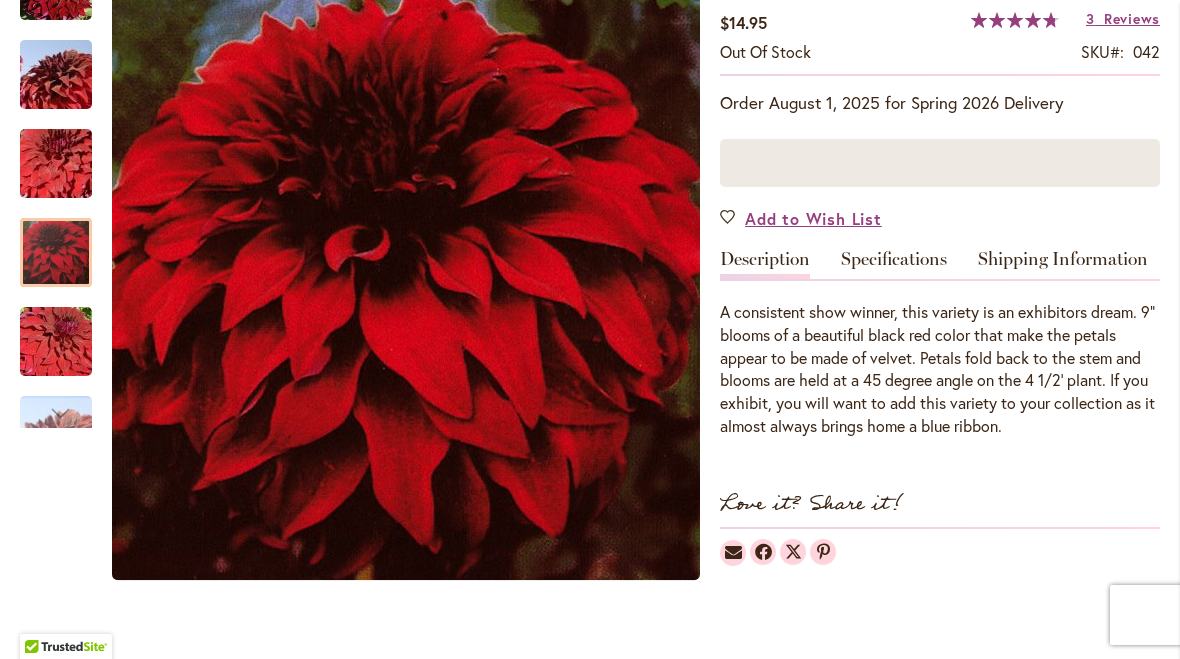 click at bounding box center (56, 252) 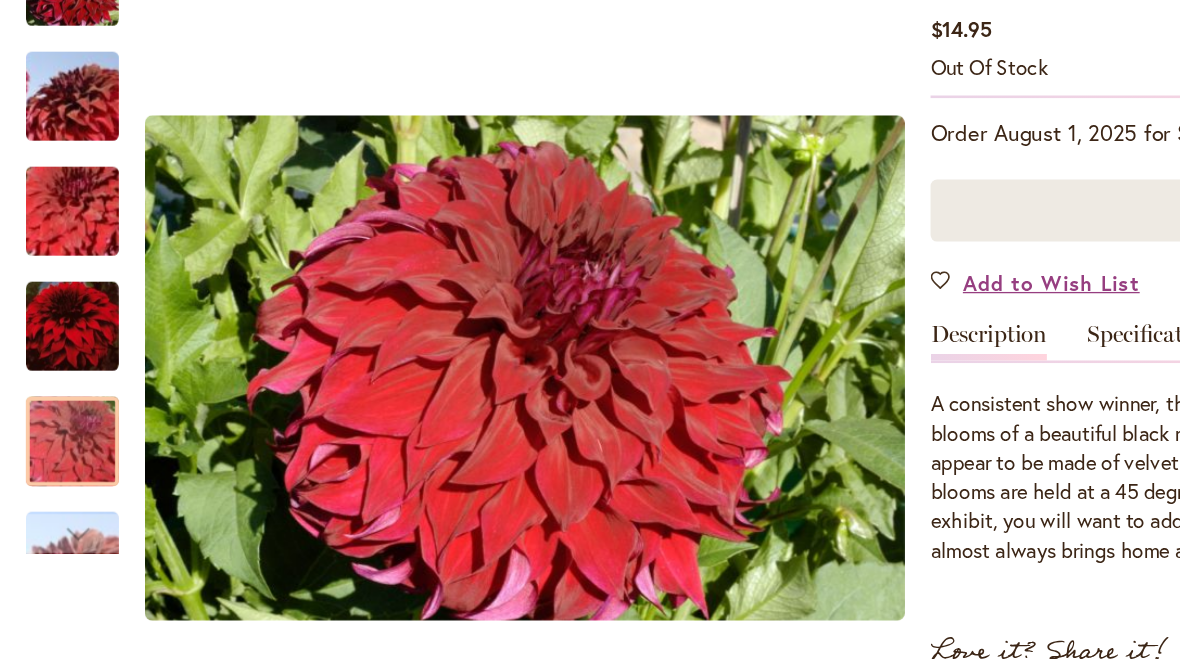 click at bounding box center (56, 342) 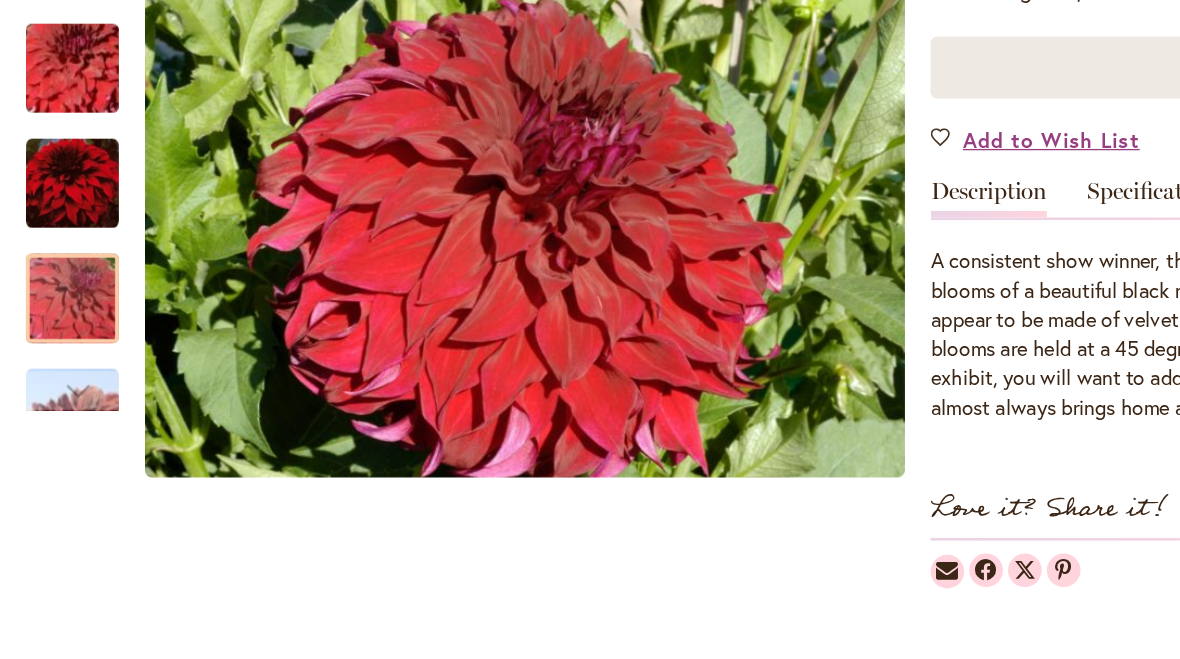 scroll, scrollTop: 491, scrollLeft: 0, axis: vertical 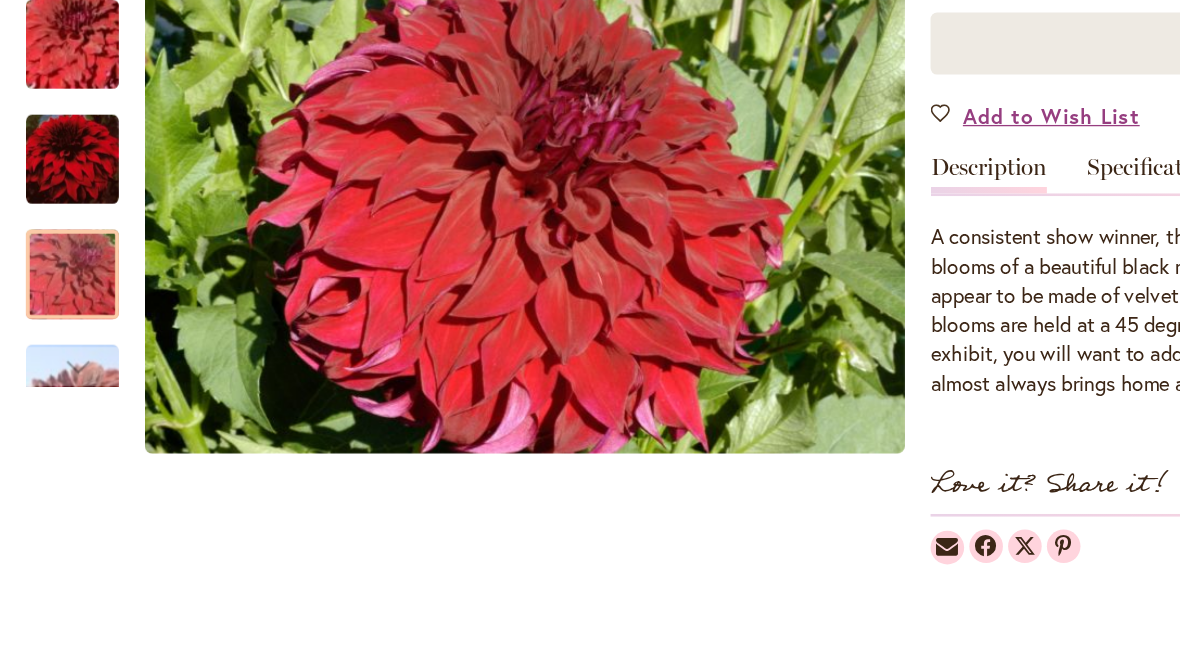 click at bounding box center [56, 284] 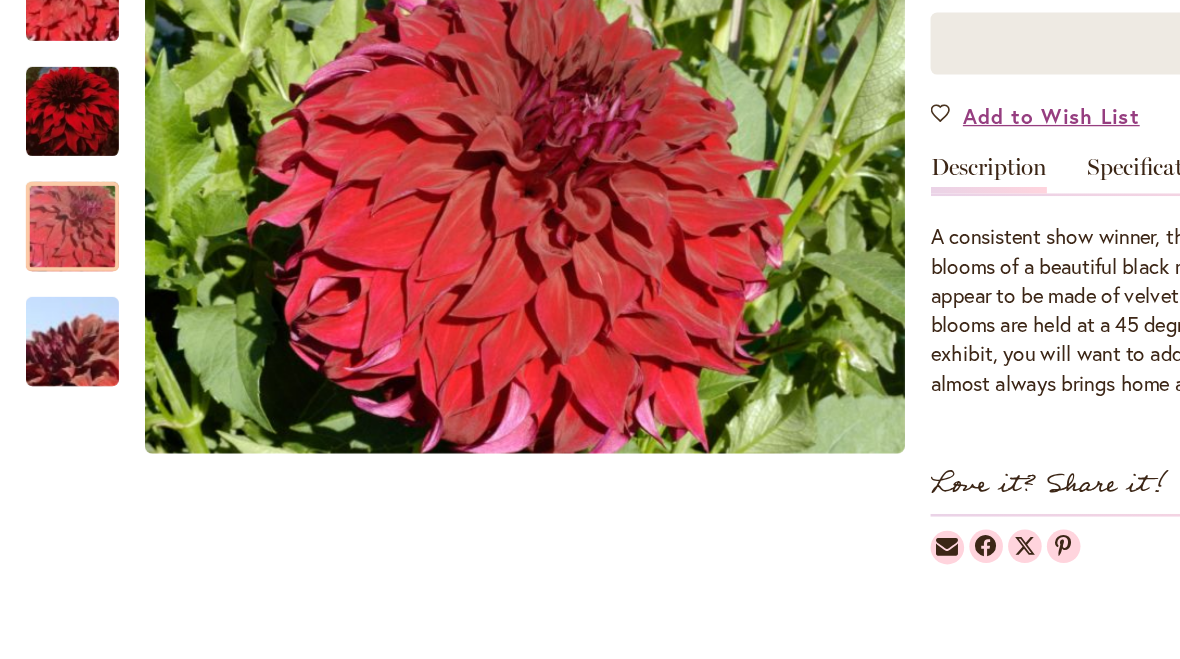 click at bounding box center [56, 265] 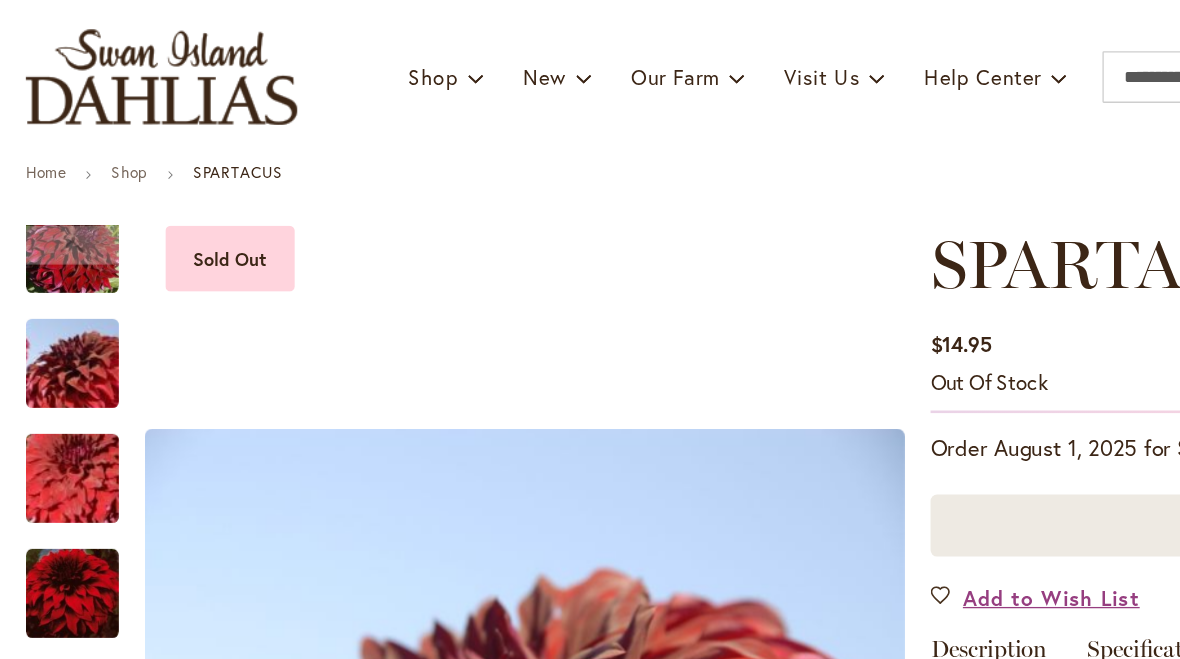 scroll, scrollTop: 107, scrollLeft: 0, axis: vertical 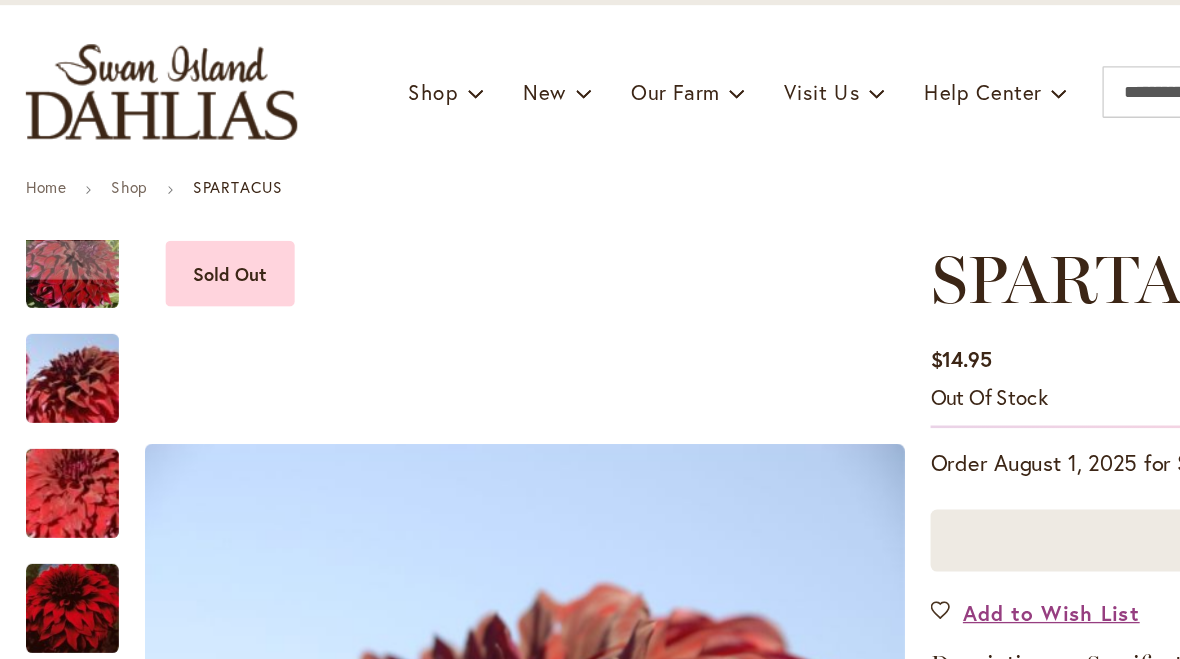 click at bounding box center (56, 204) 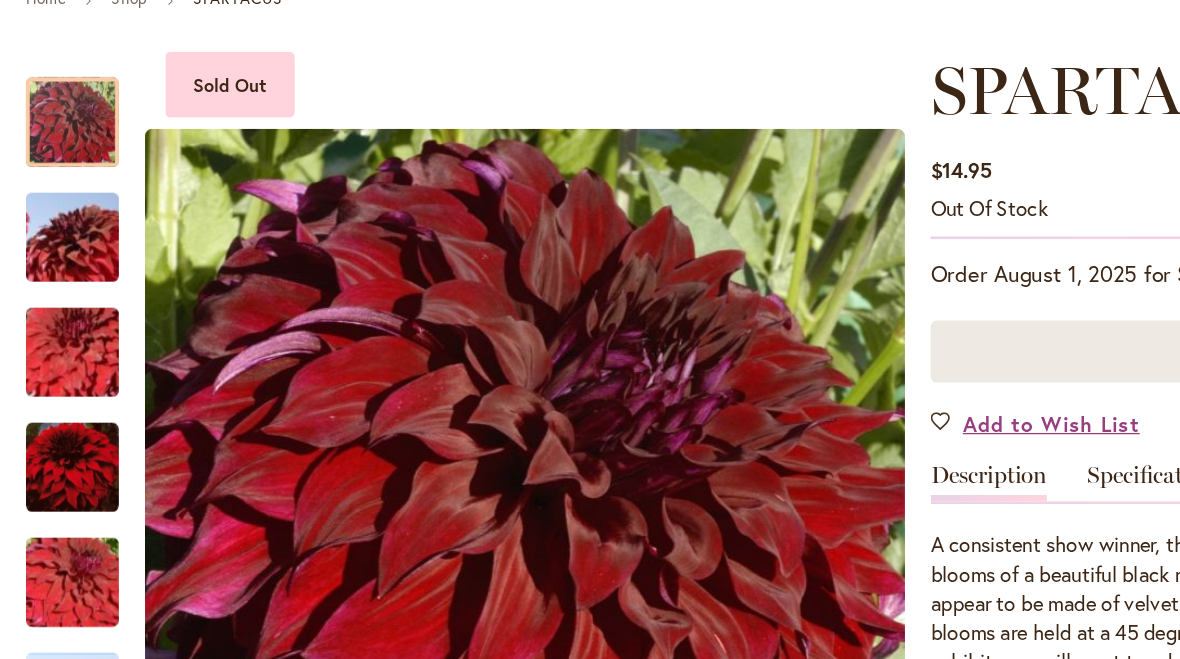 scroll, scrollTop: 264, scrollLeft: 0, axis: vertical 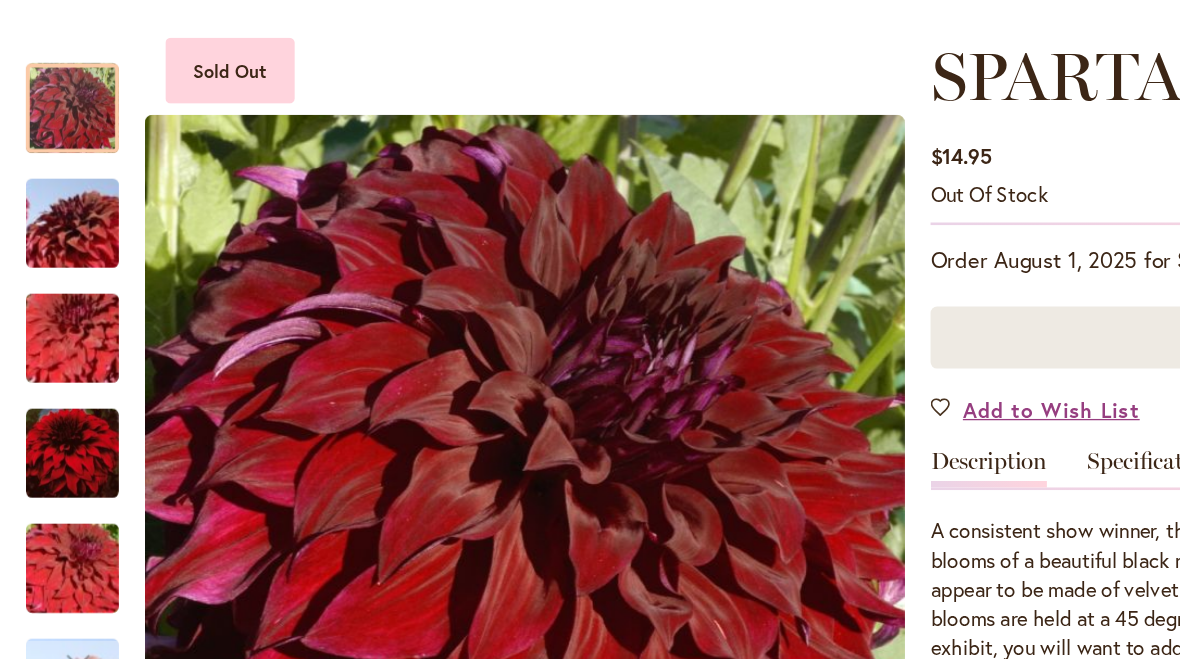 click at bounding box center [66, 251] 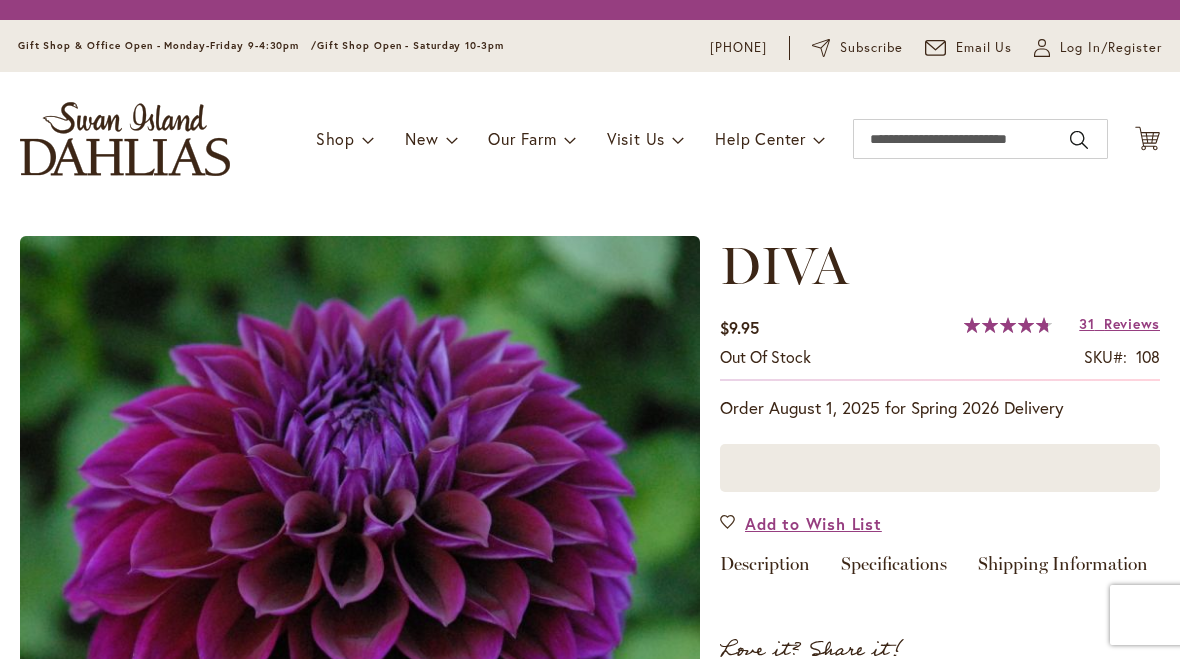 scroll, scrollTop: 0, scrollLeft: 0, axis: both 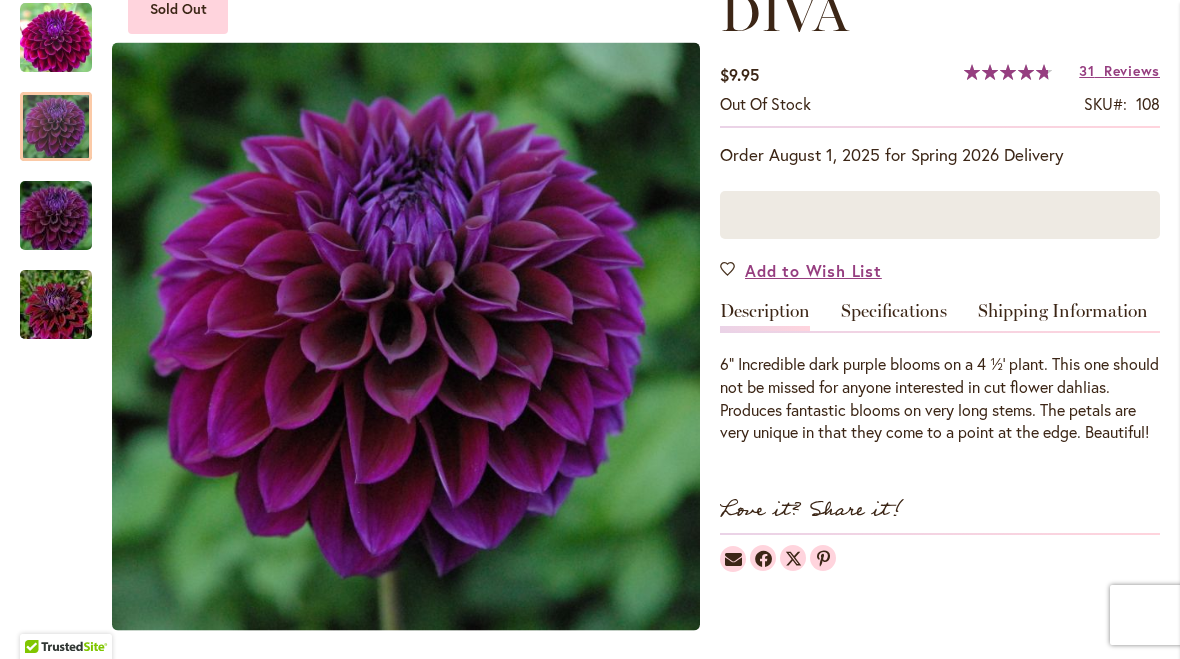 click at bounding box center [56, 126] 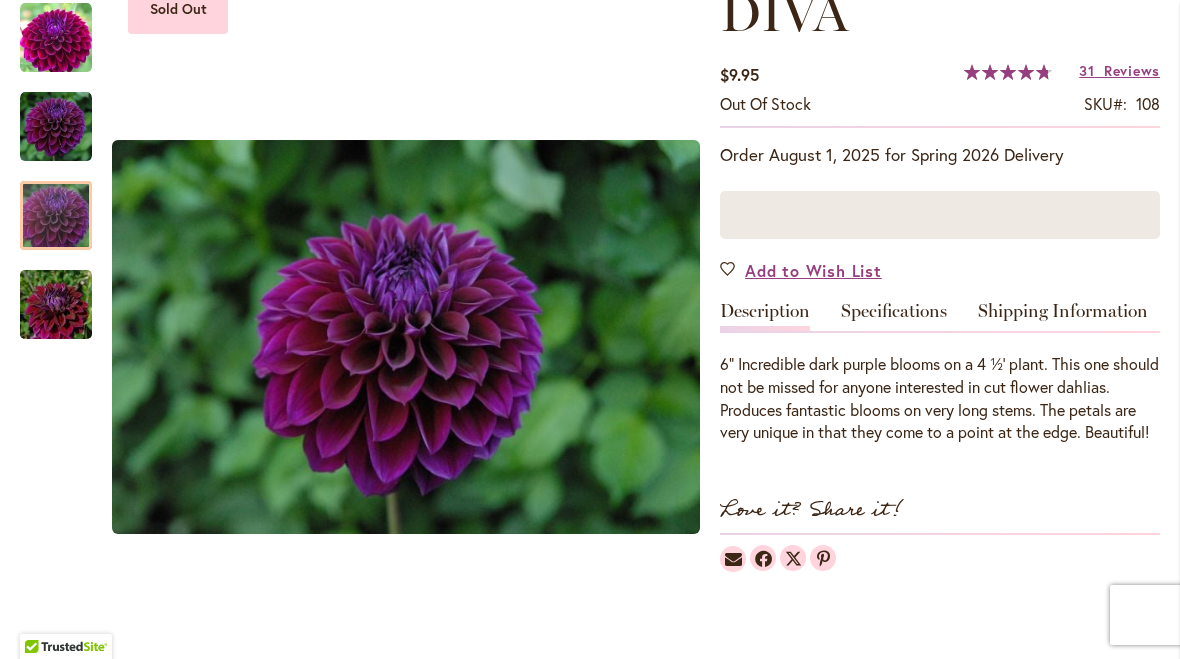 click at bounding box center (56, 216) 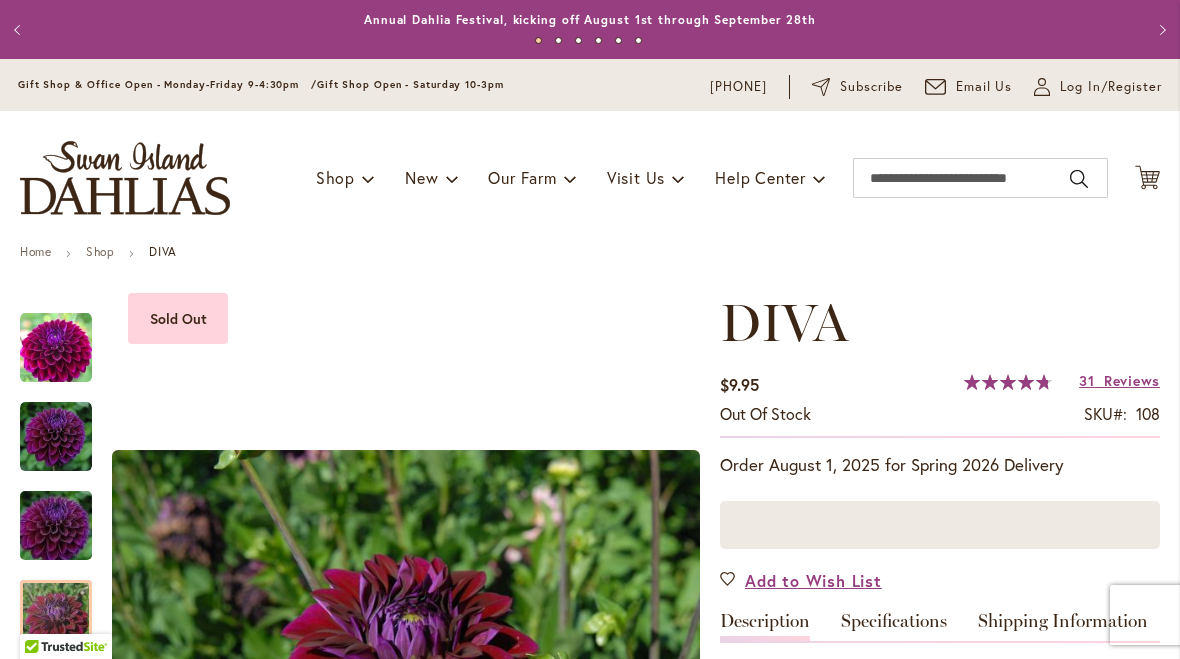 scroll, scrollTop: 0, scrollLeft: 0, axis: both 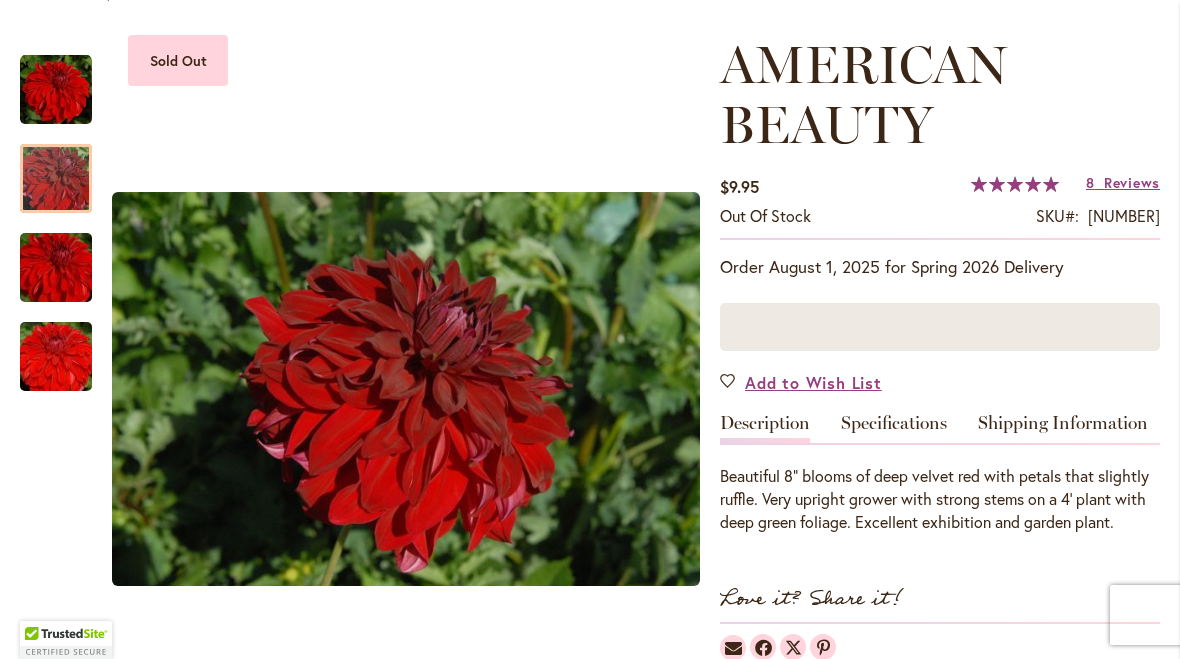 click at bounding box center [56, 179] 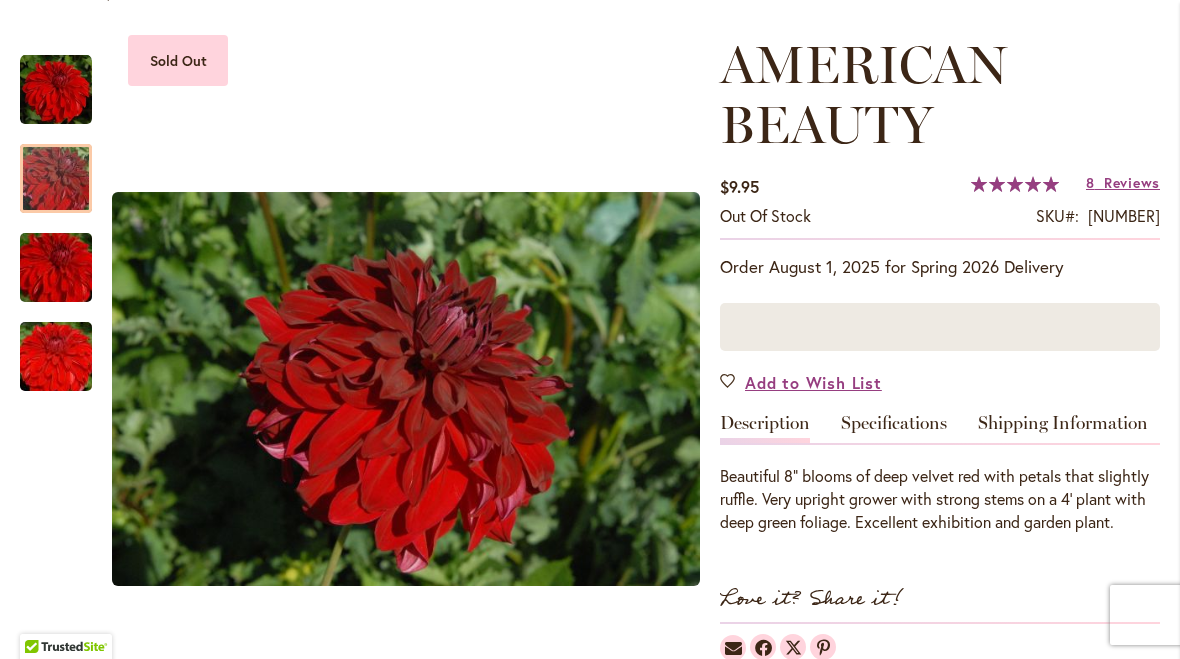 click at bounding box center (56, 268) 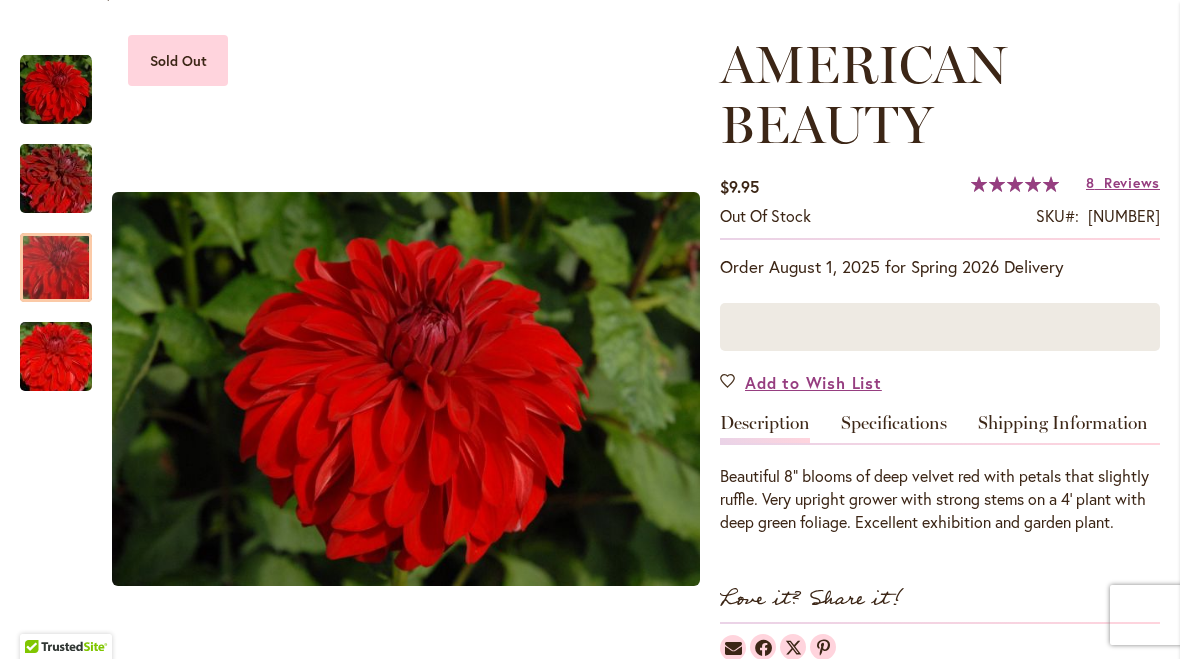 click at bounding box center [56, 357] 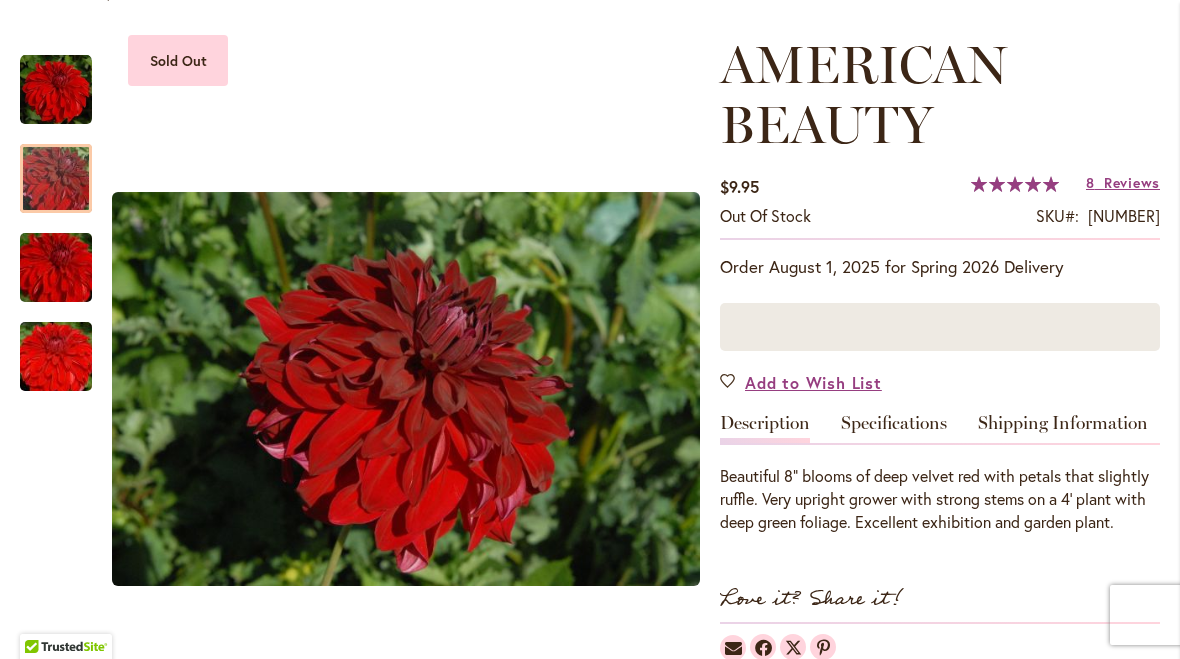click at bounding box center (56, 179) 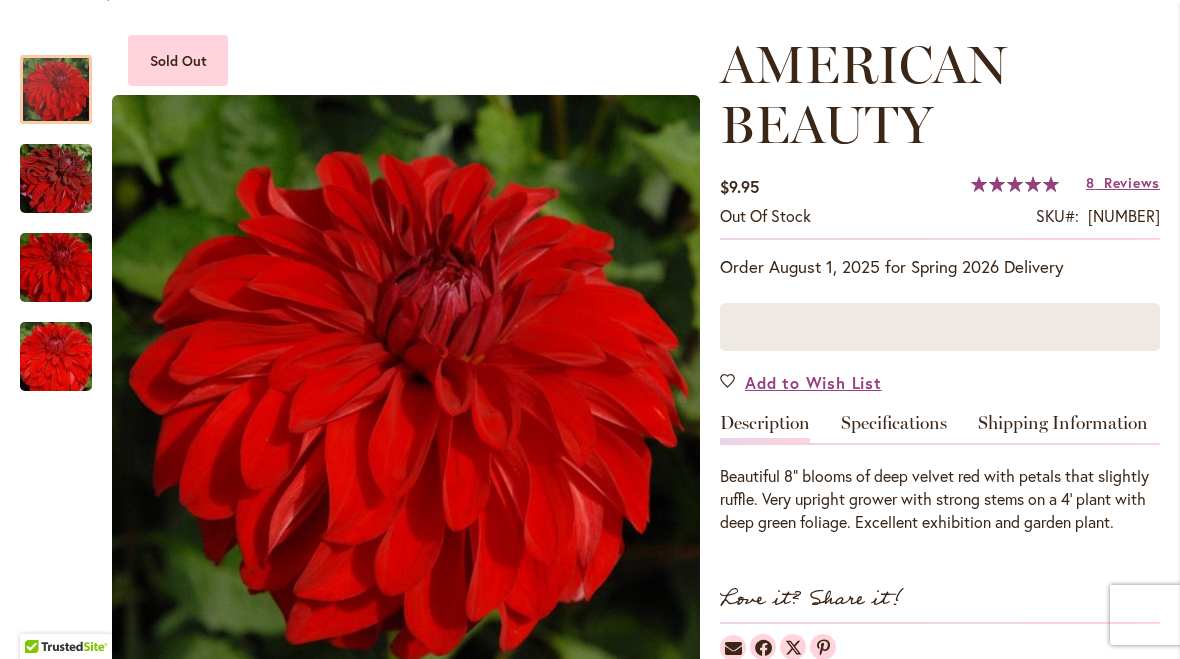 click at bounding box center [56, 90] 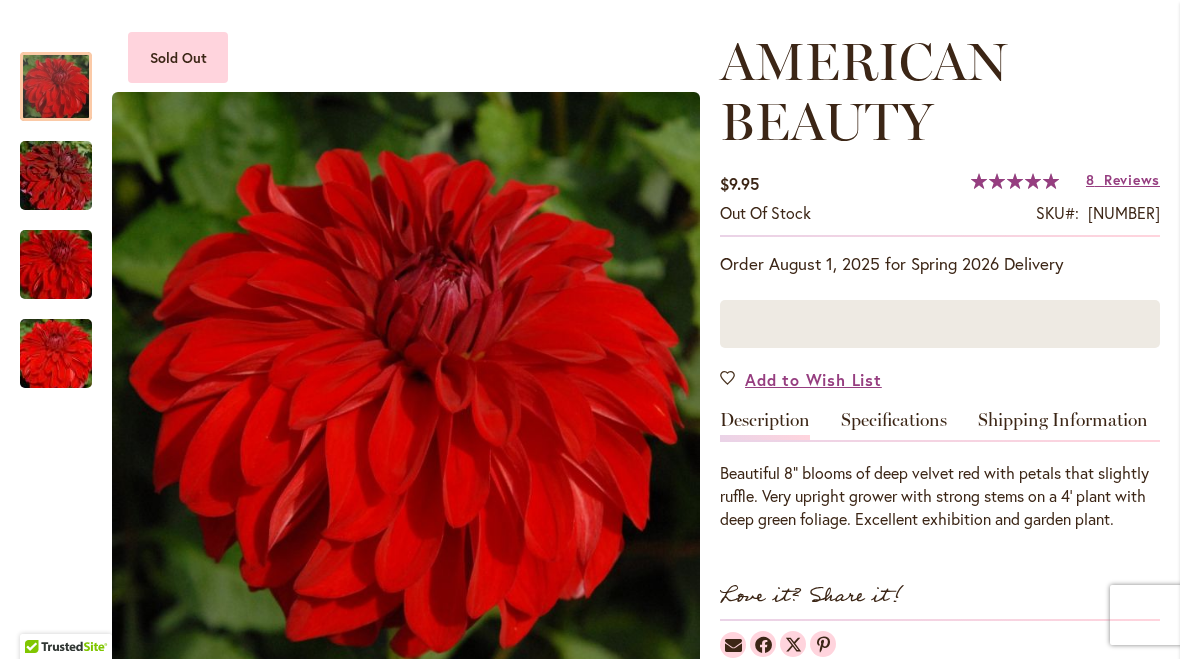scroll, scrollTop: 259, scrollLeft: 0, axis: vertical 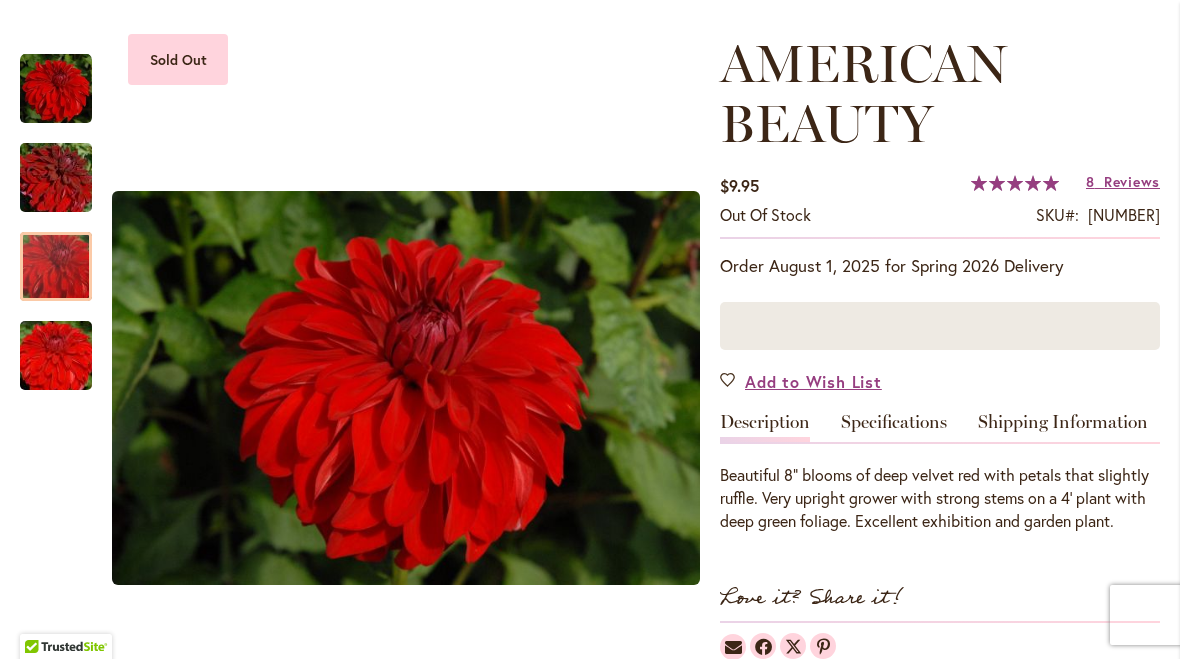click at bounding box center (56, 267) 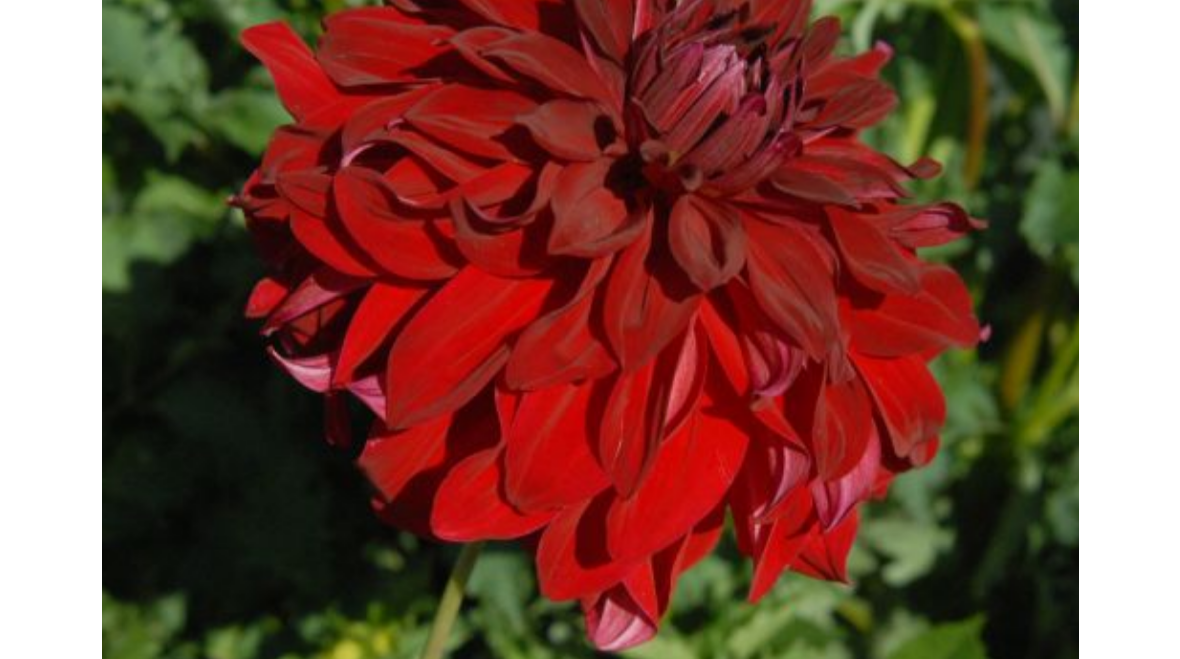 scroll, scrollTop: 223, scrollLeft: 0, axis: vertical 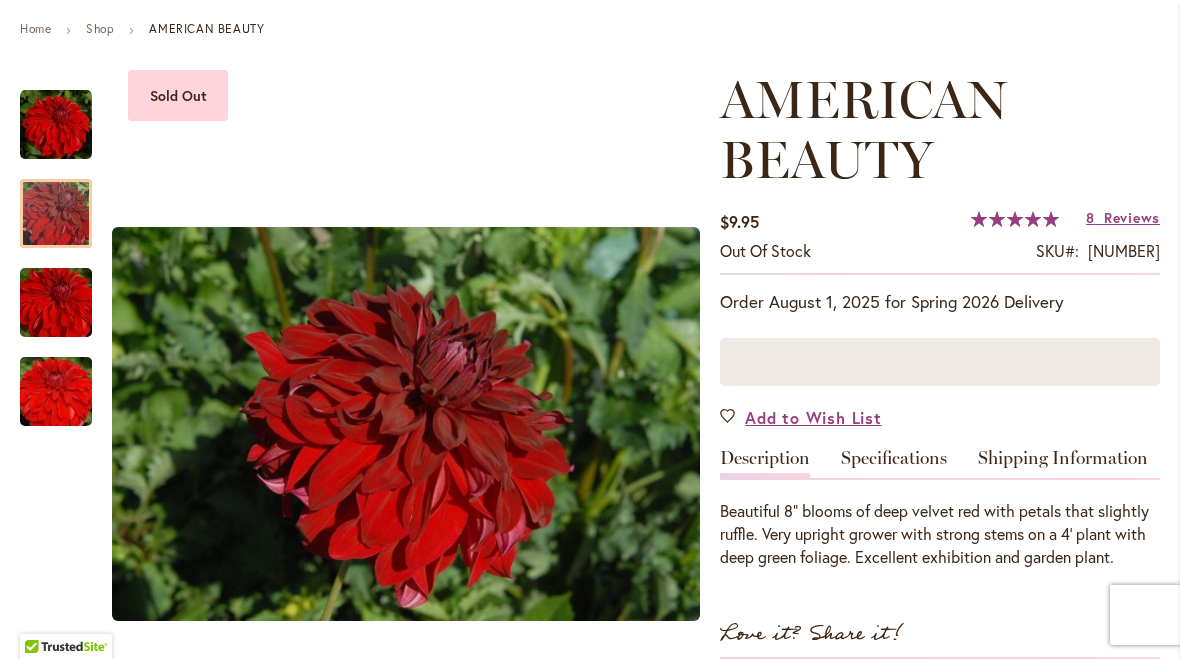 click on "Specifications" at bounding box center (894, 463) 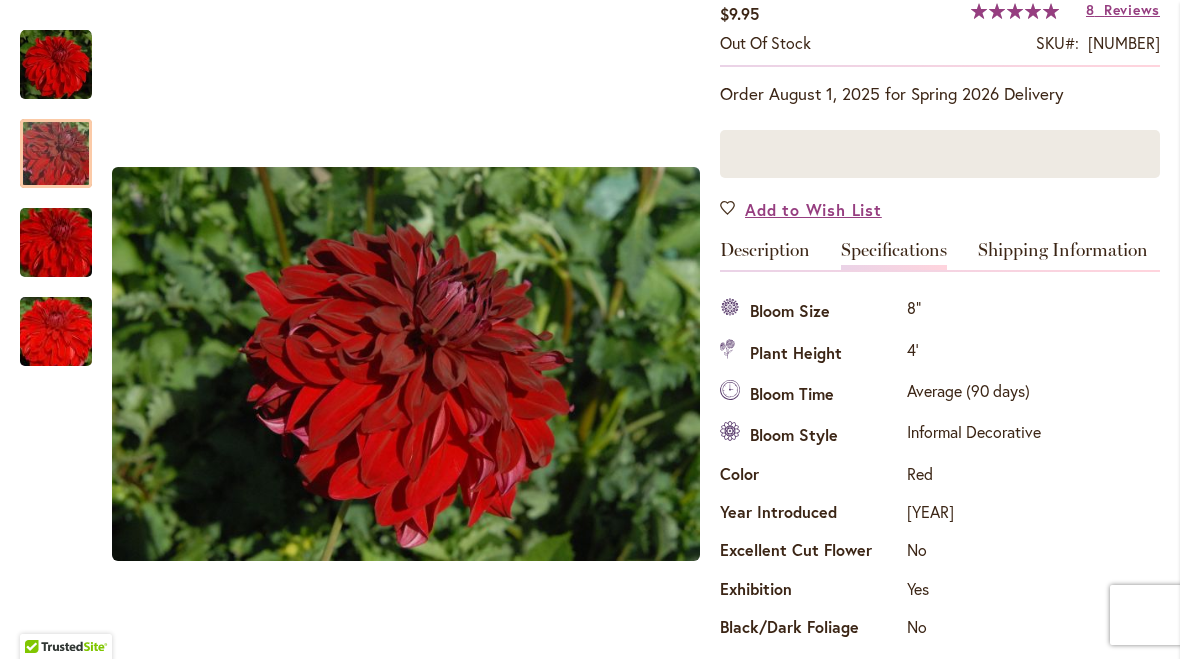 scroll, scrollTop: 428, scrollLeft: 0, axis: vertical 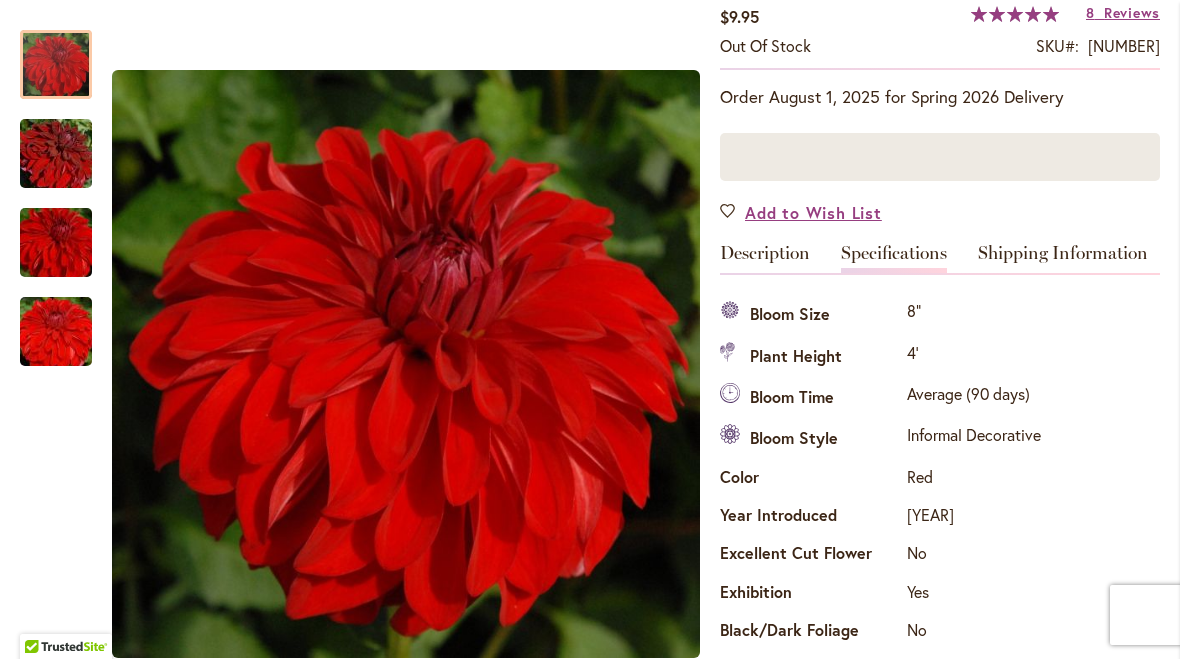 click at bounding box center (56, 65) 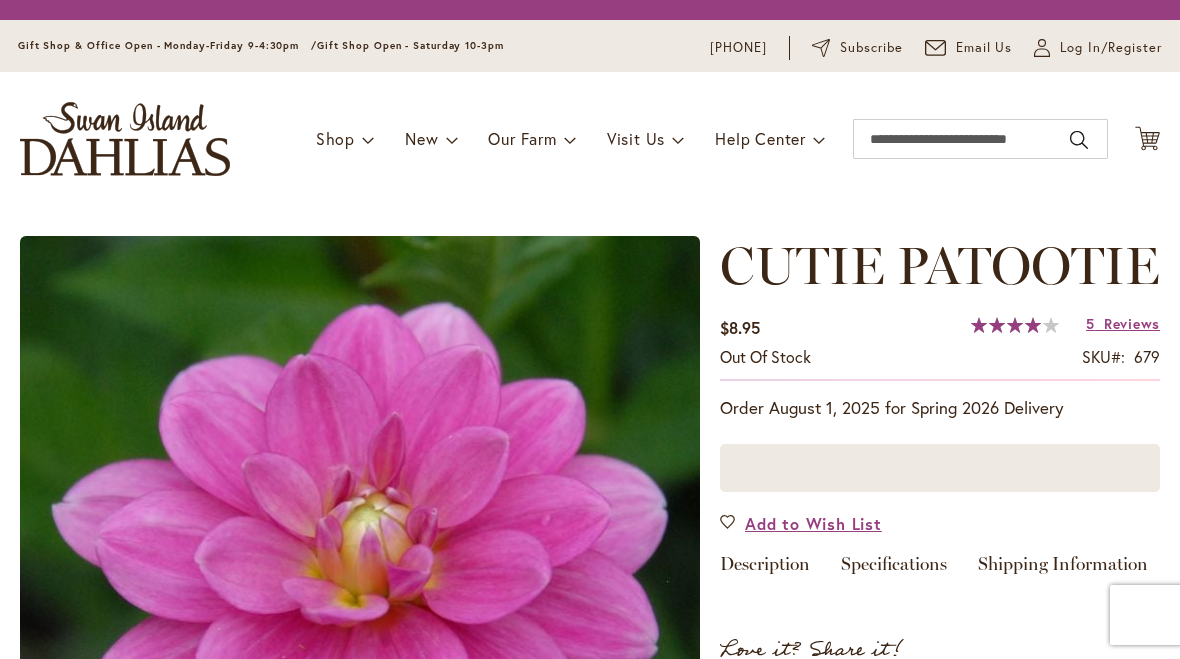 scroll, scrollTop: 0, scrollLeft: 0, axis: both 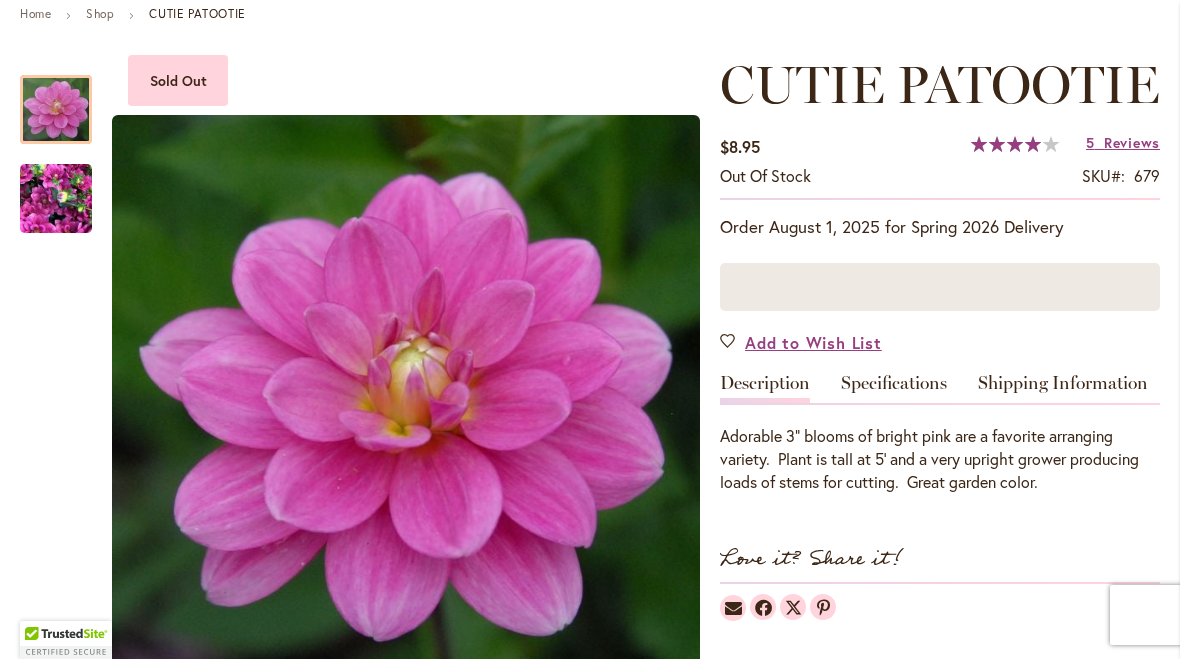 click at bounding box center (56, 303) 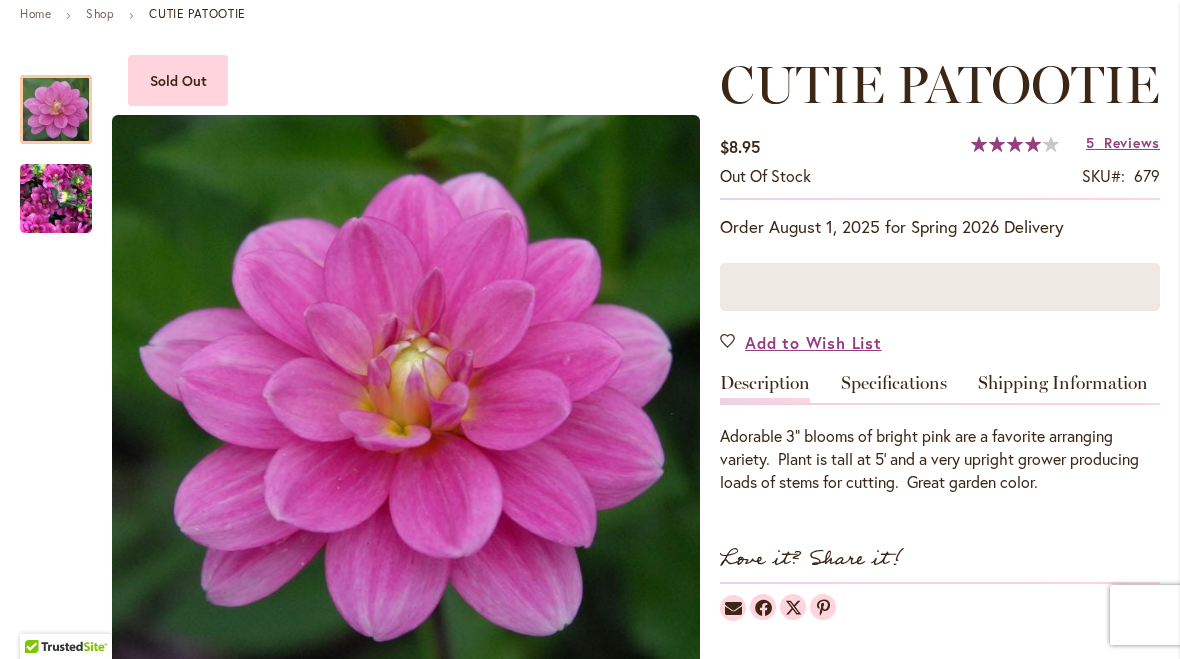 click at bounding box center [56, 199] 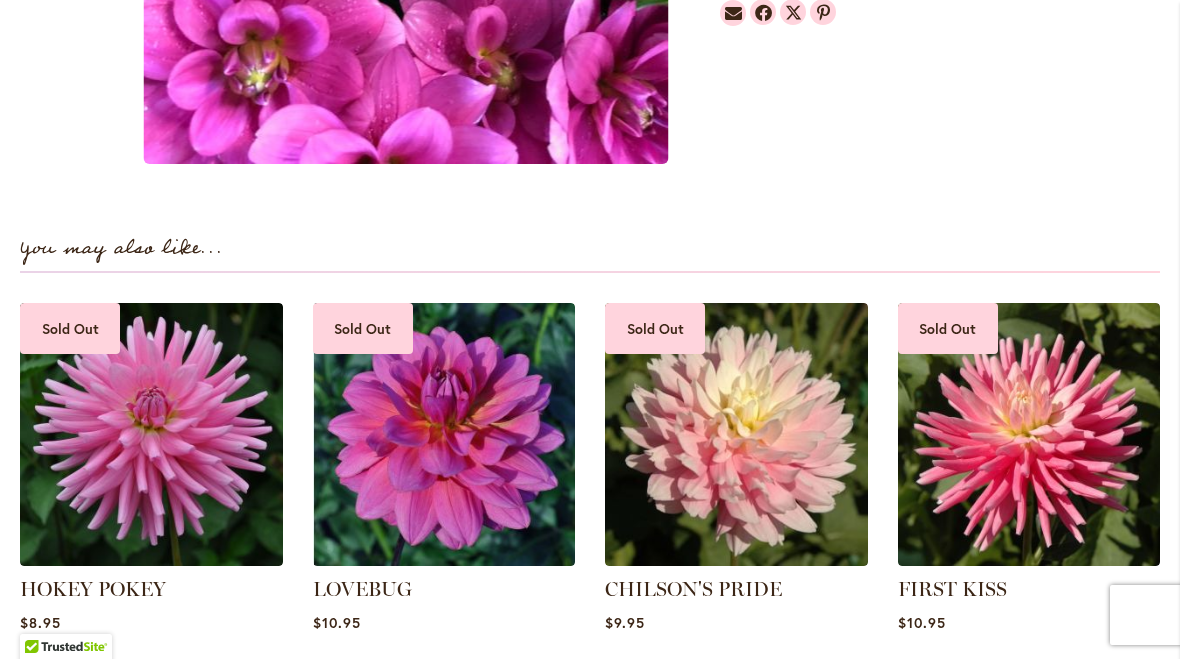 scroll, scrollTop: 989, scrollLeft: 0, axis: vertical 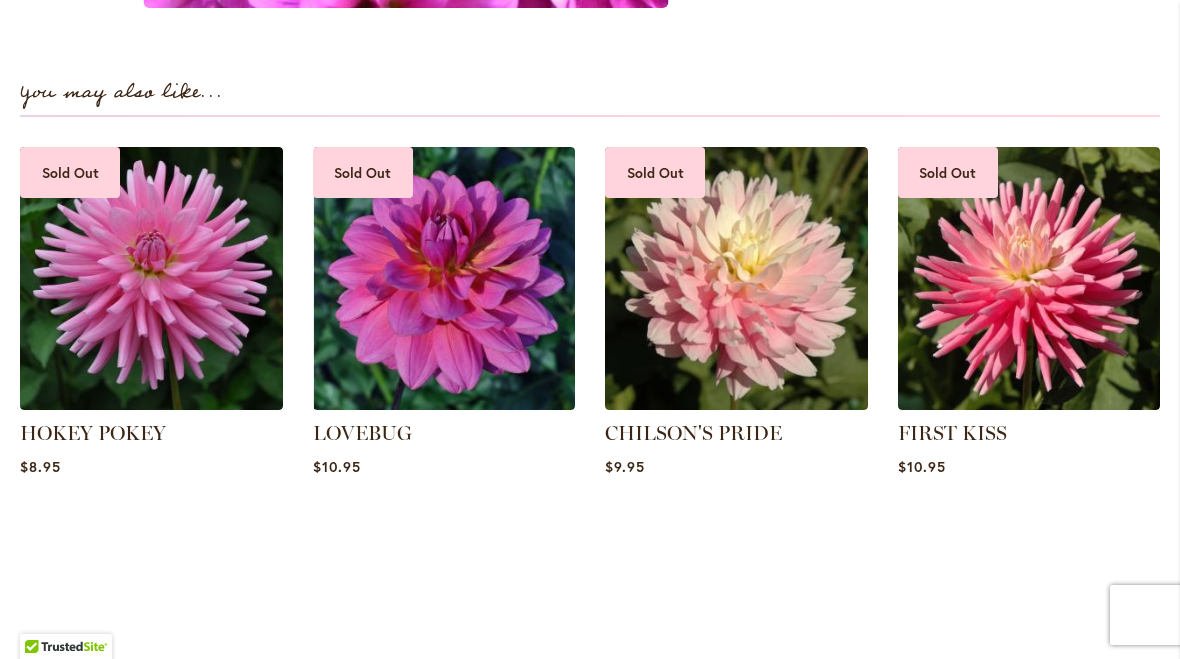 click at bounding box center (444, 278) 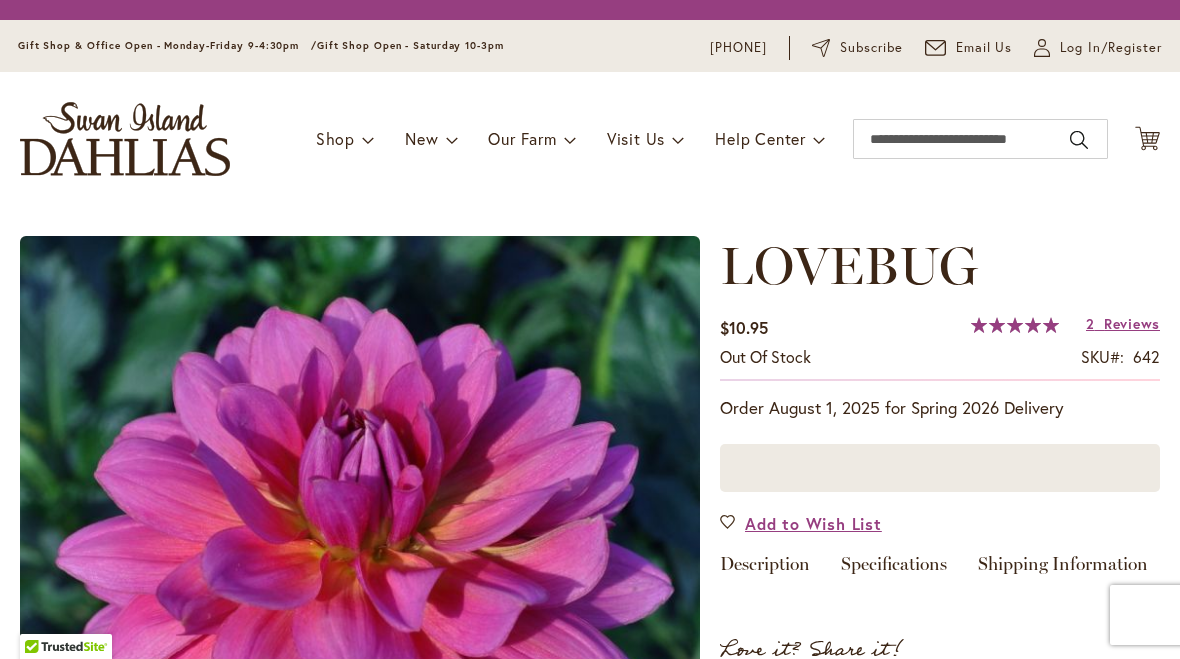 scroll, scrollTop: 0, scrollLeft: 0, axis: both 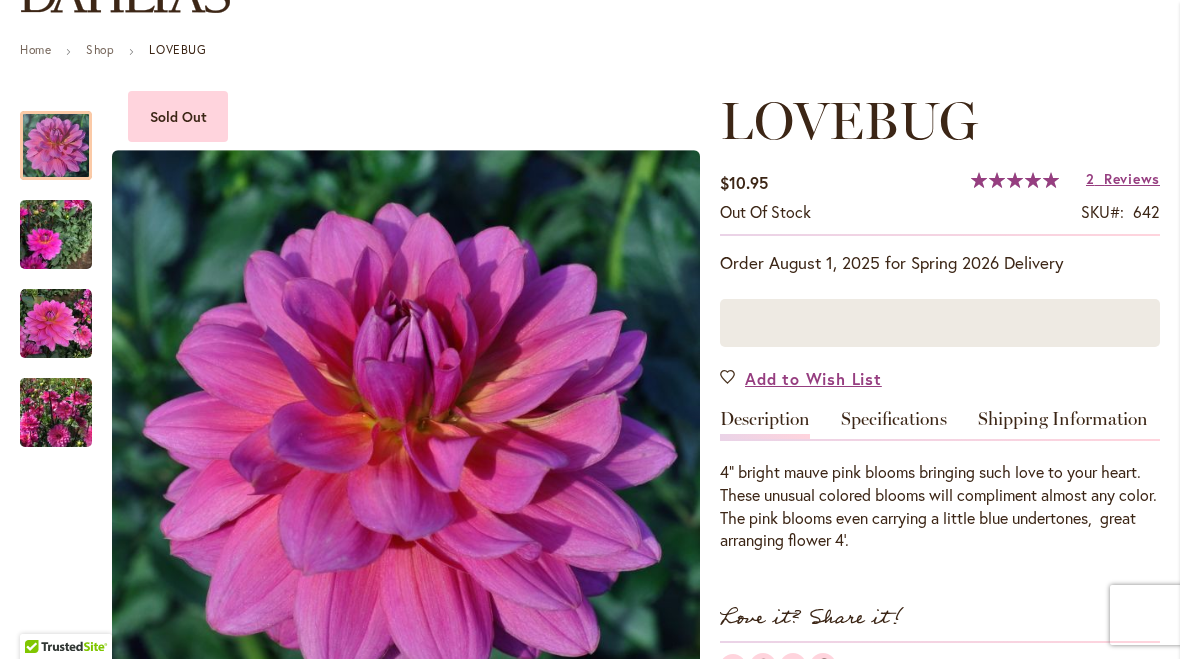 click at bounding box center [56, 235] 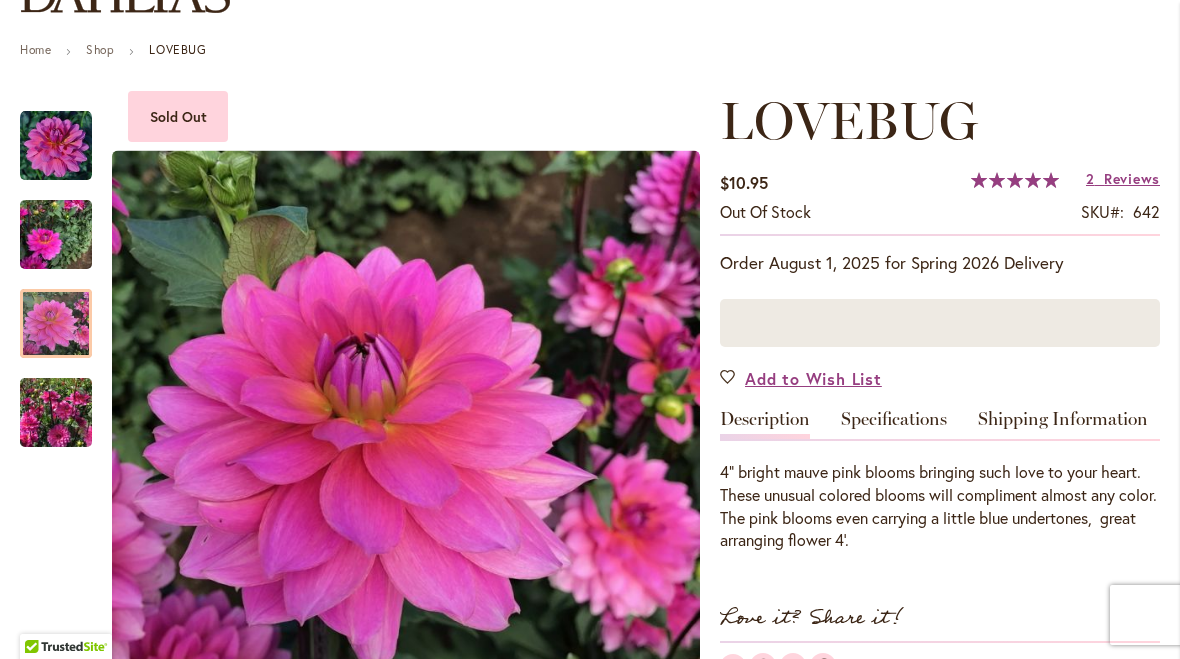 click at bounding box center [56, 324] 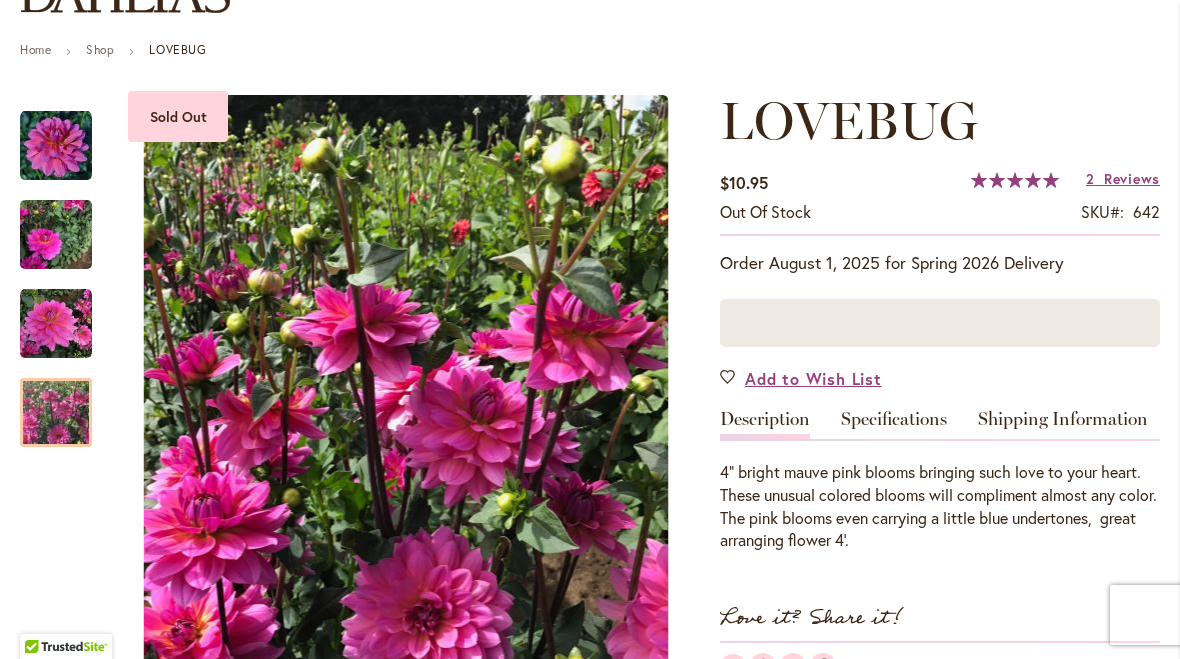 click at bounding box center (56, 413) 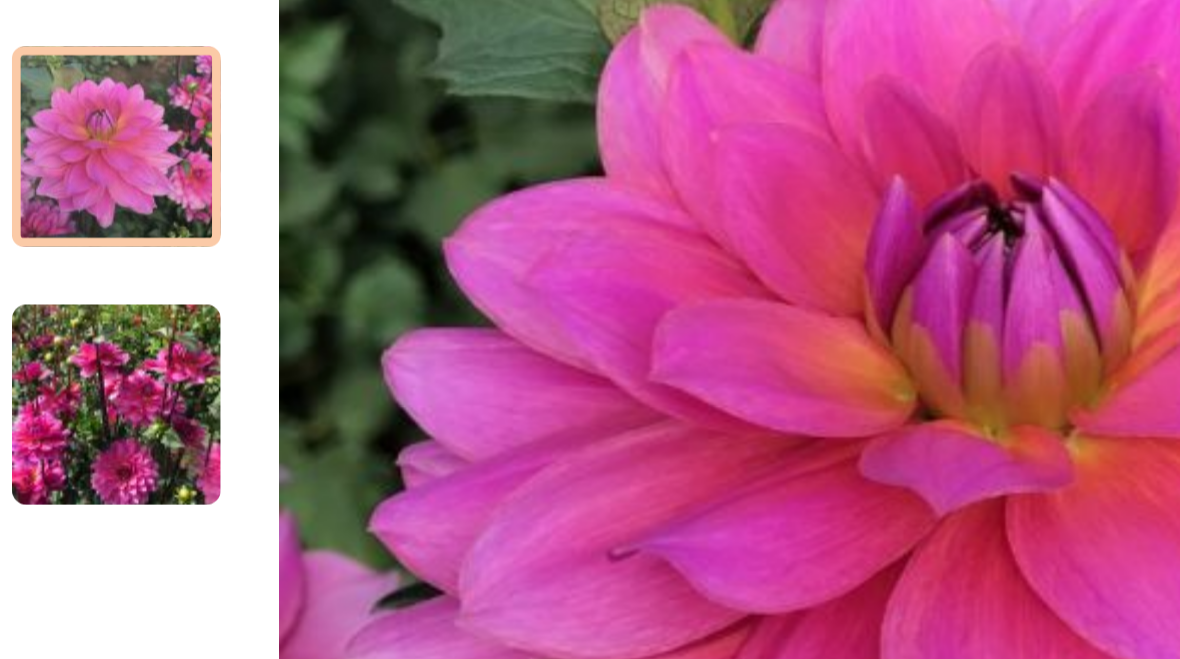 scroll, scrollTop: 131, scrollLeft: 0, axis: vertical 